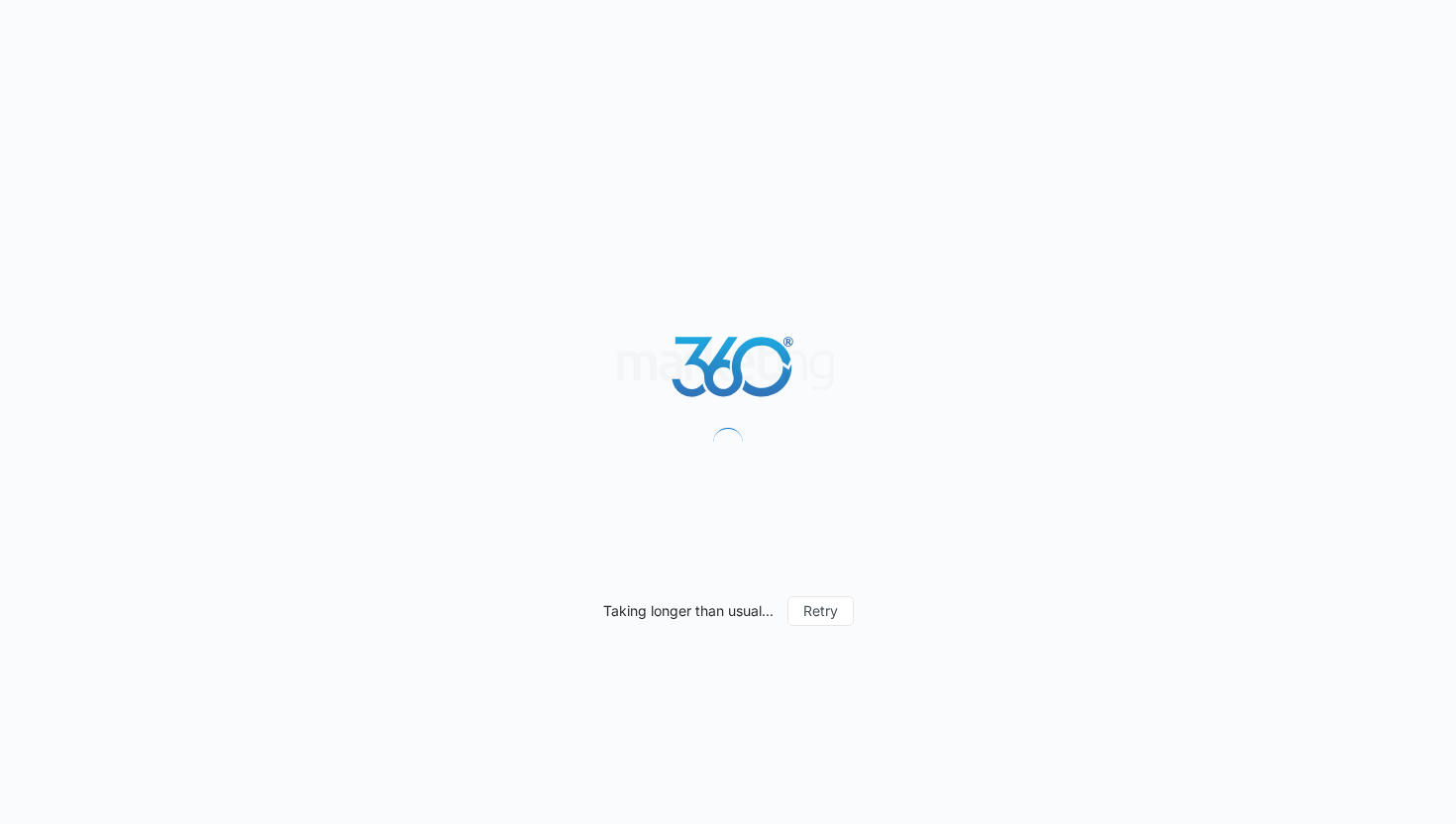 scroll, scrollTop: 0, scrollLeft: 0, axis: both 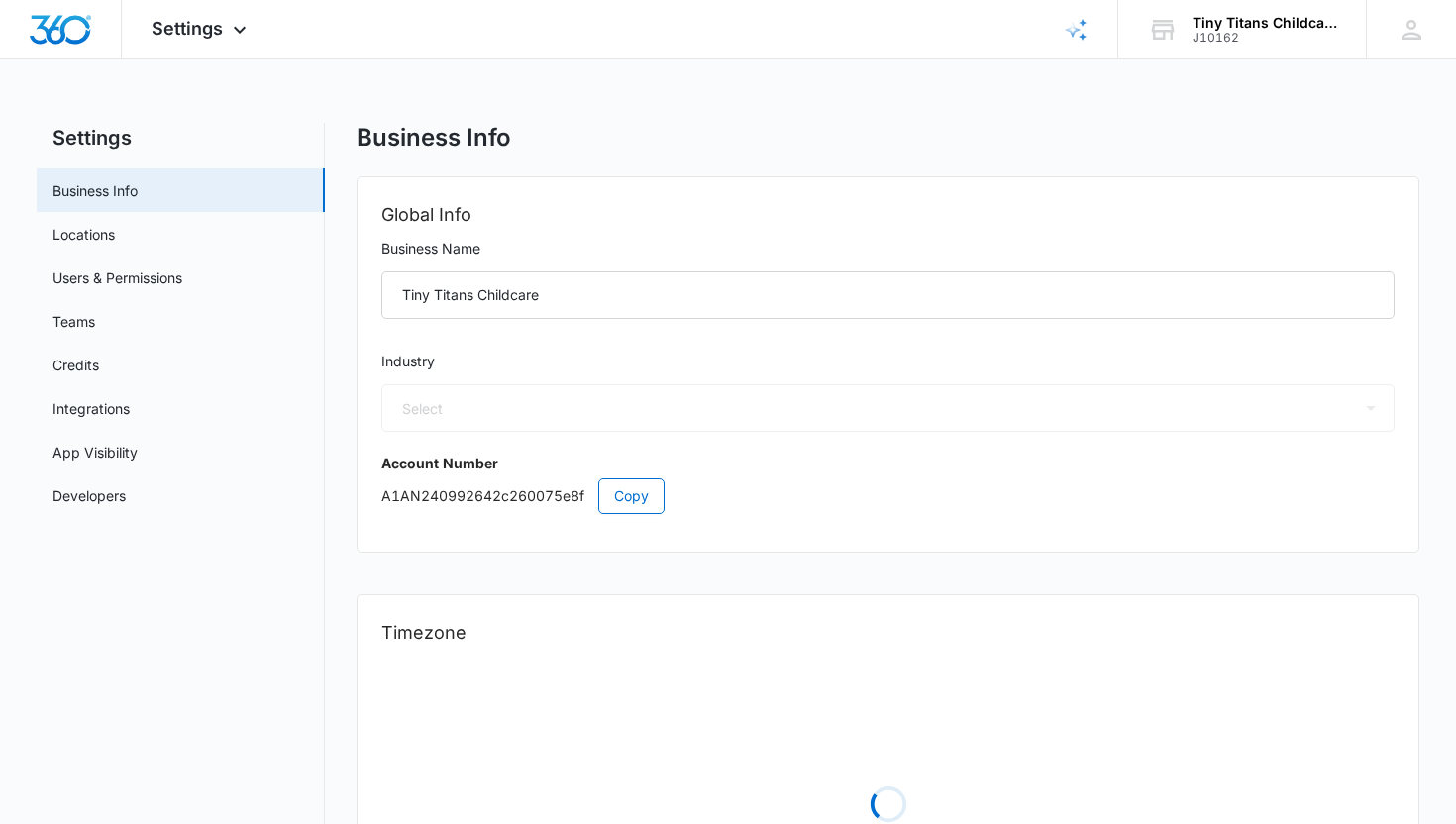 select on "26" 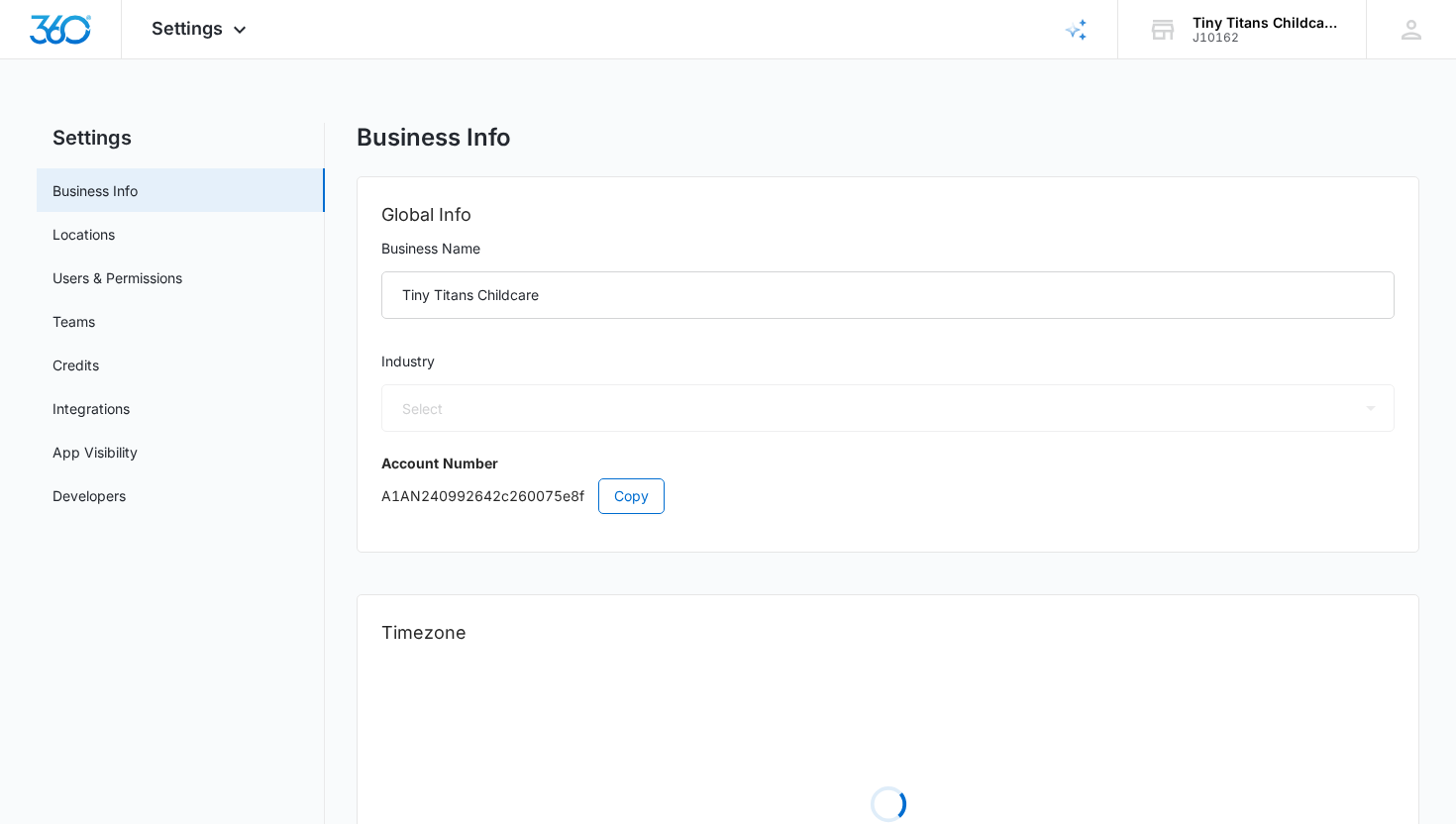 select on "US" 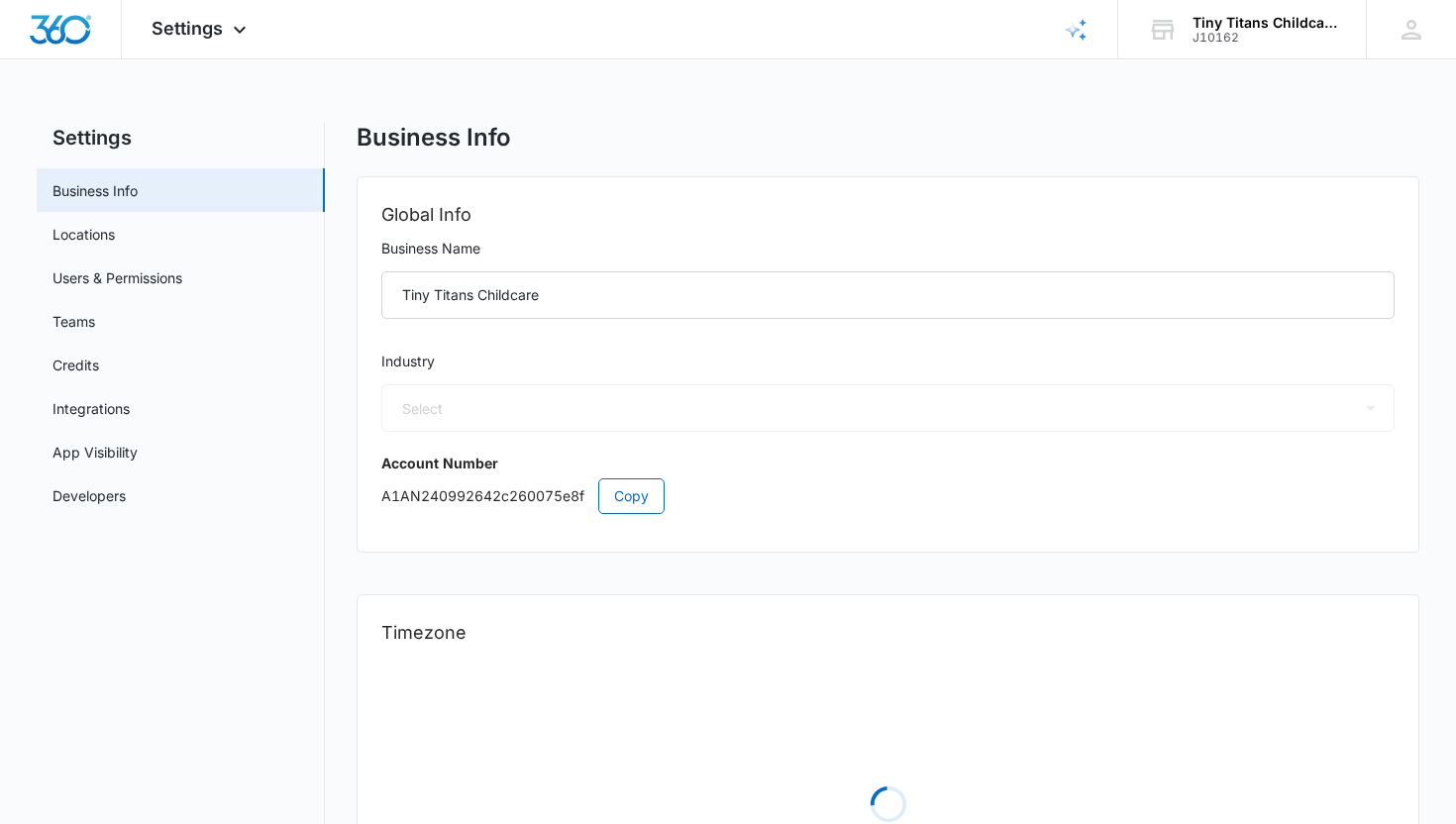 select on "America/Detroit" 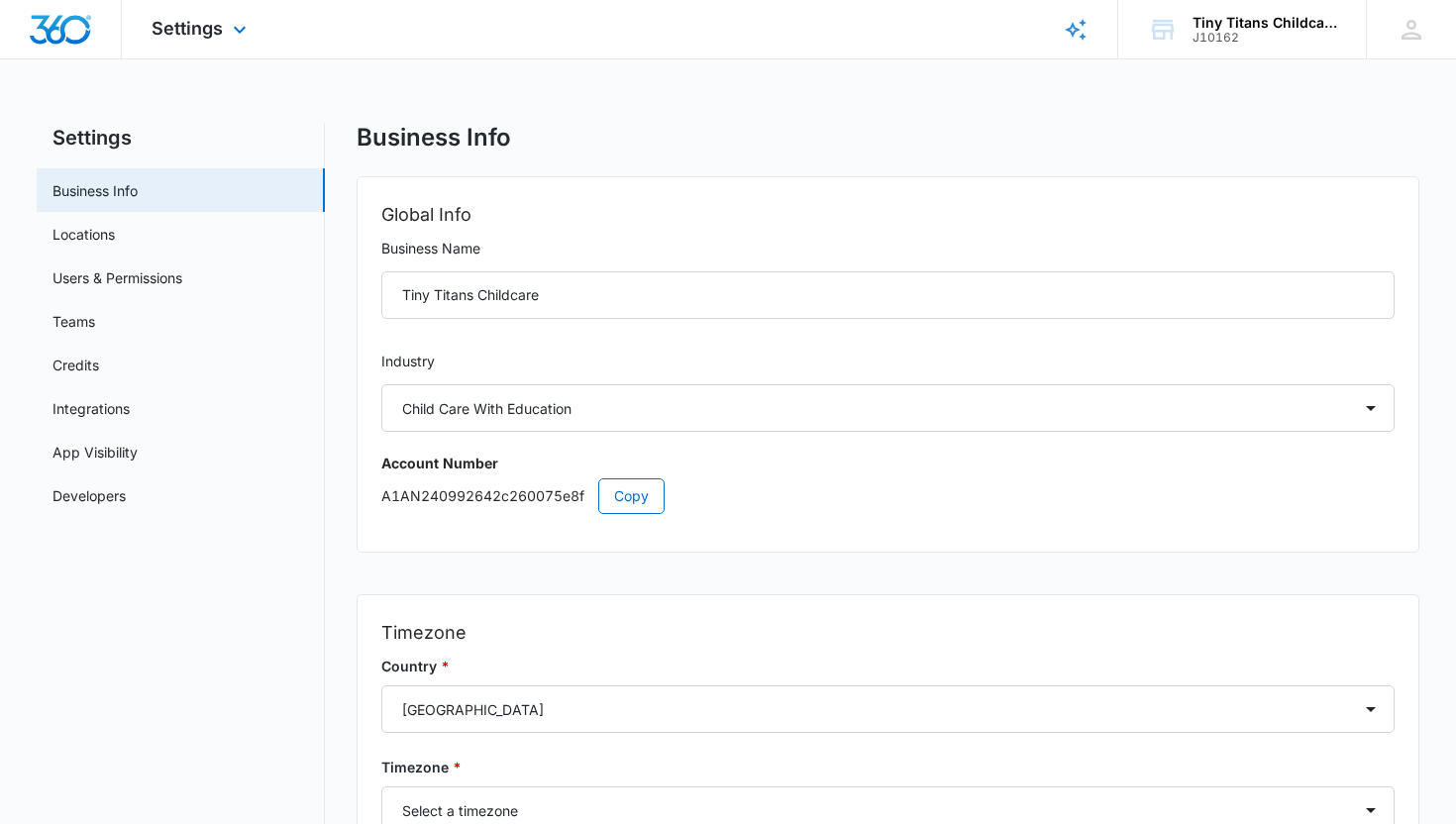 click on "Settings Apps Websites Forms CRM Email Social Shop Scheduling Payments POS Content Ads Intelligence Files Brand Settings" at bounding box center [201, 29] 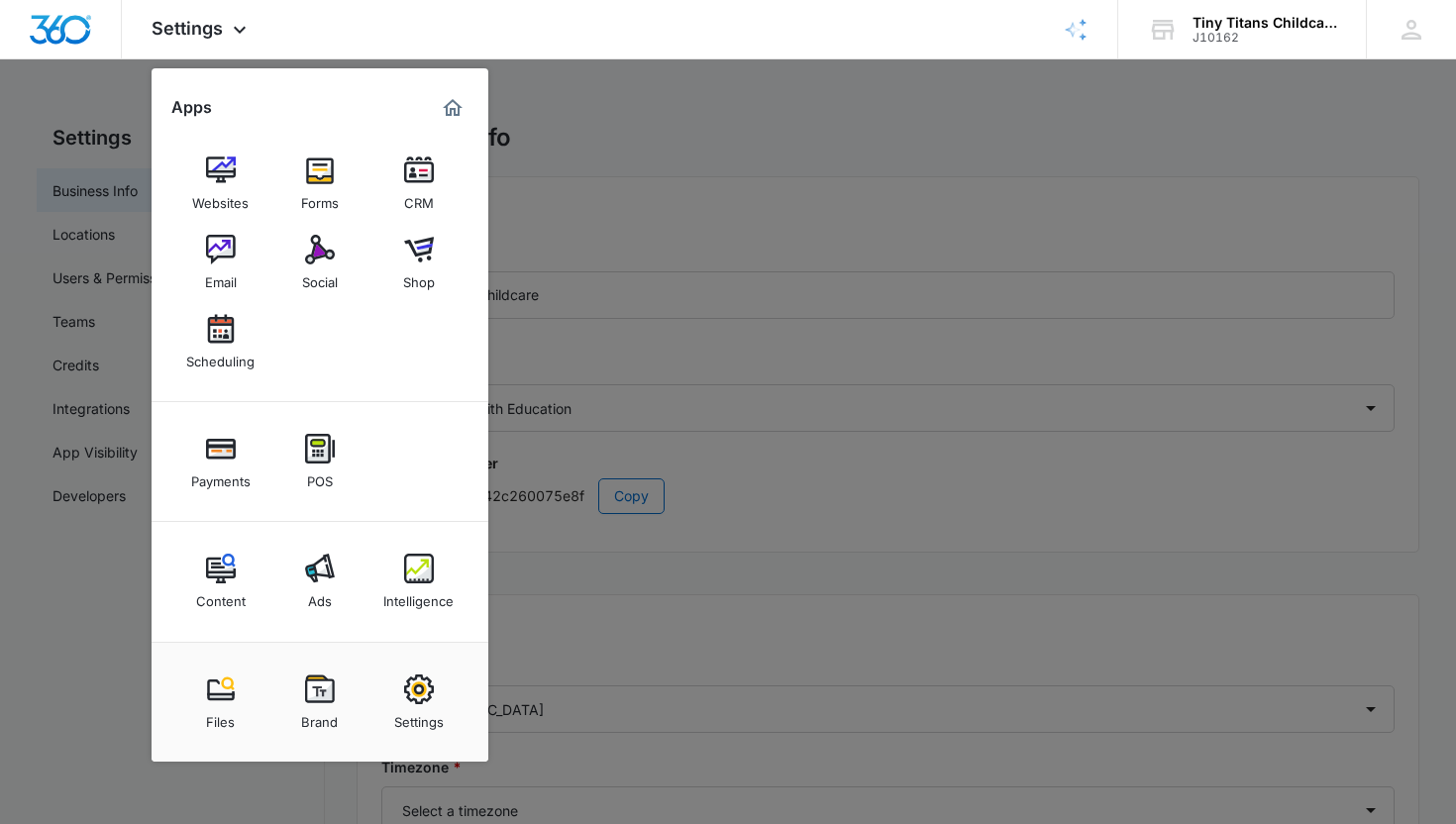 click at bounding box center (728, 412) 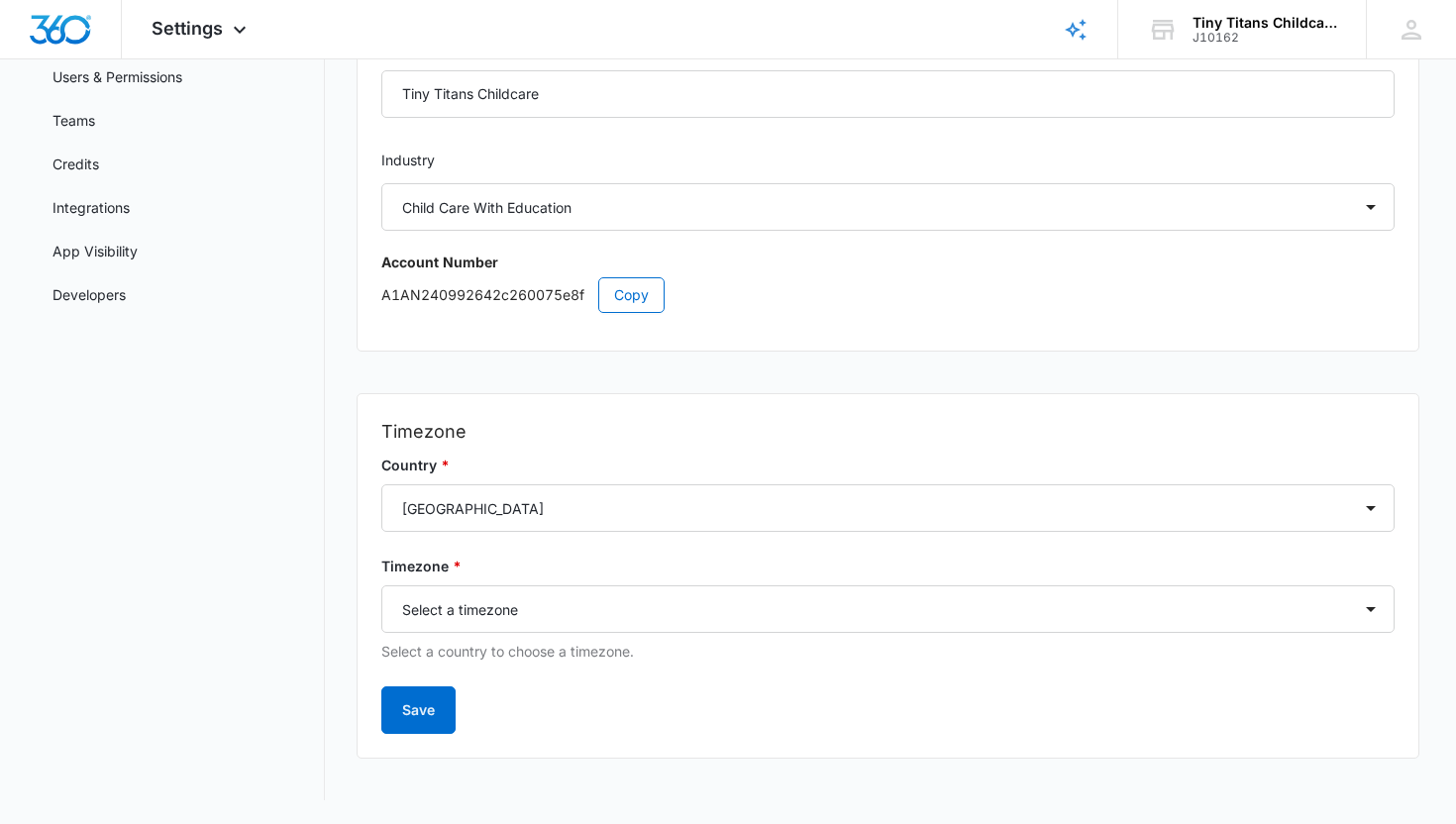 scroll, scrollTop: 0, scrollLeft: 0, axis: both 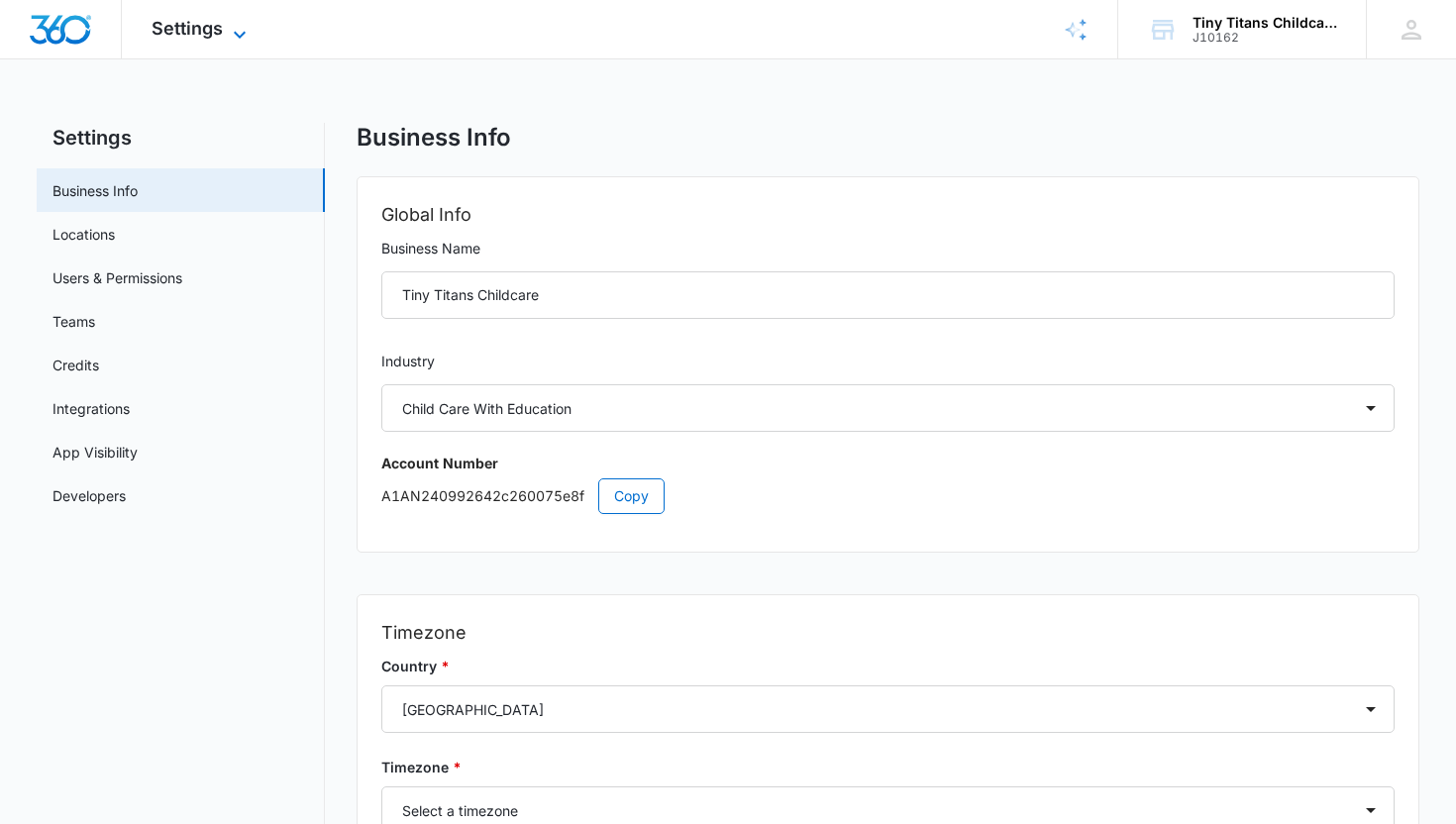 click 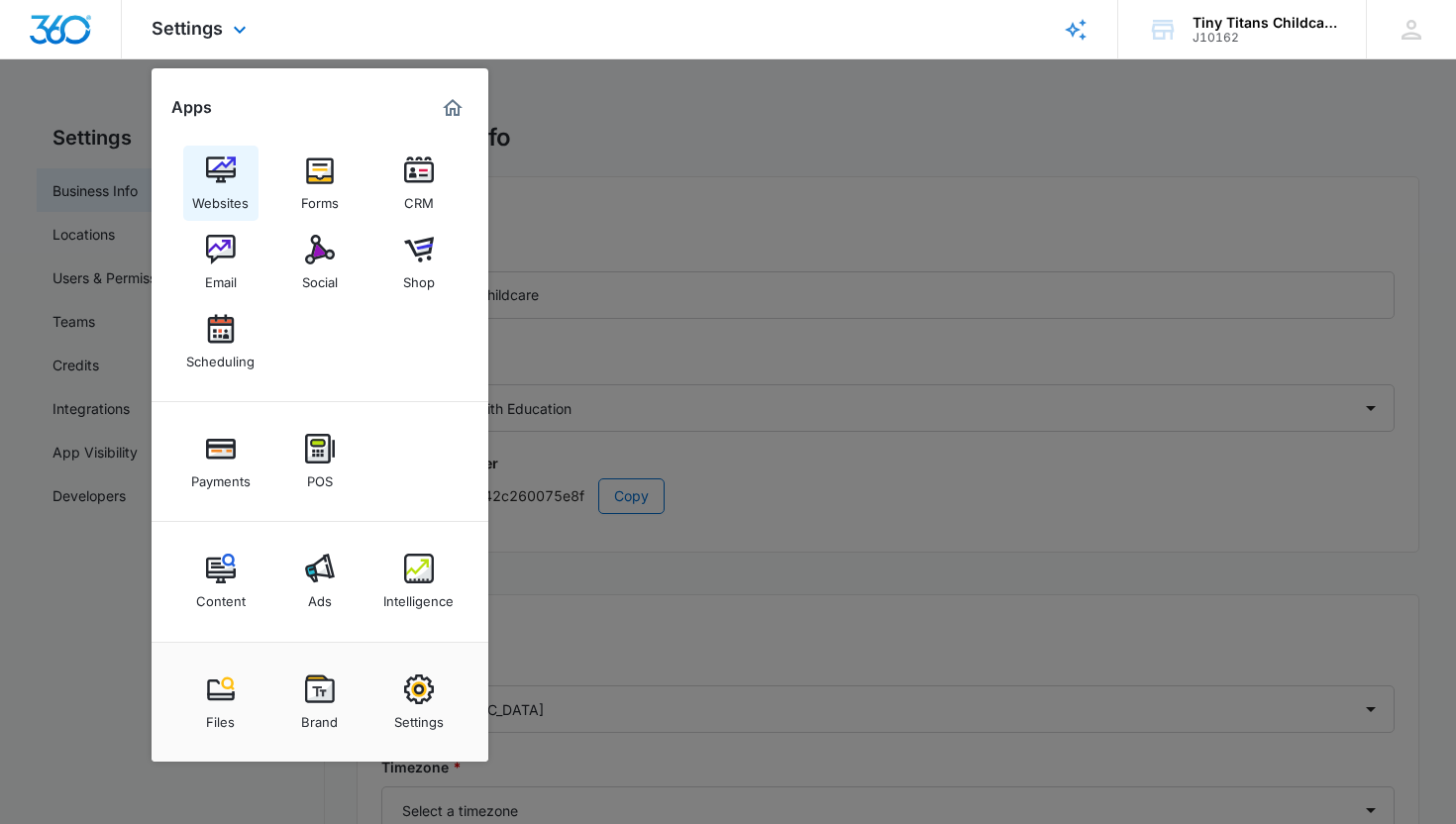click on "Websites" at bounding box center (220, 198) 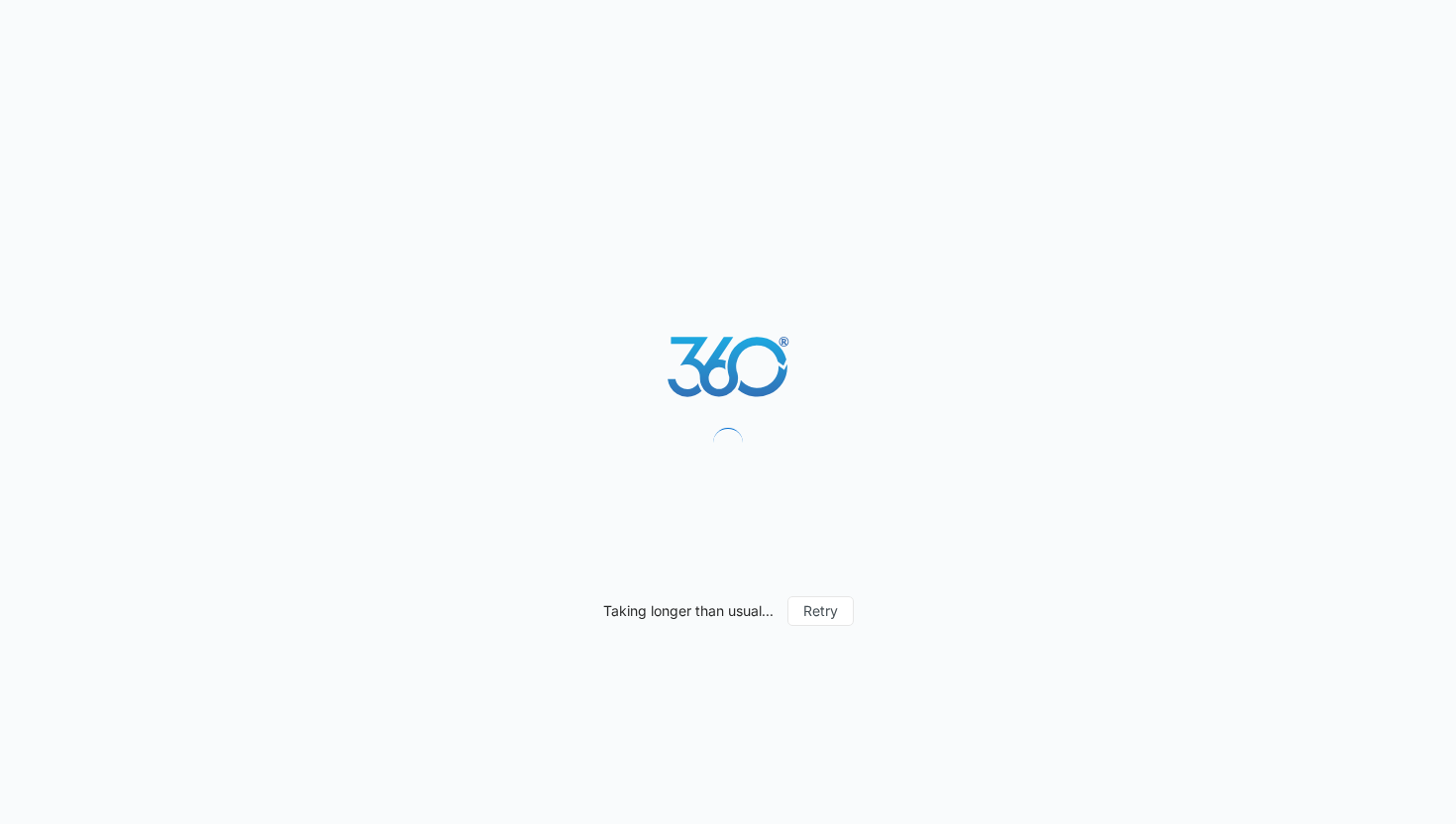 scroll, scrollTop: 0, scrollLeft: 0, axis: both 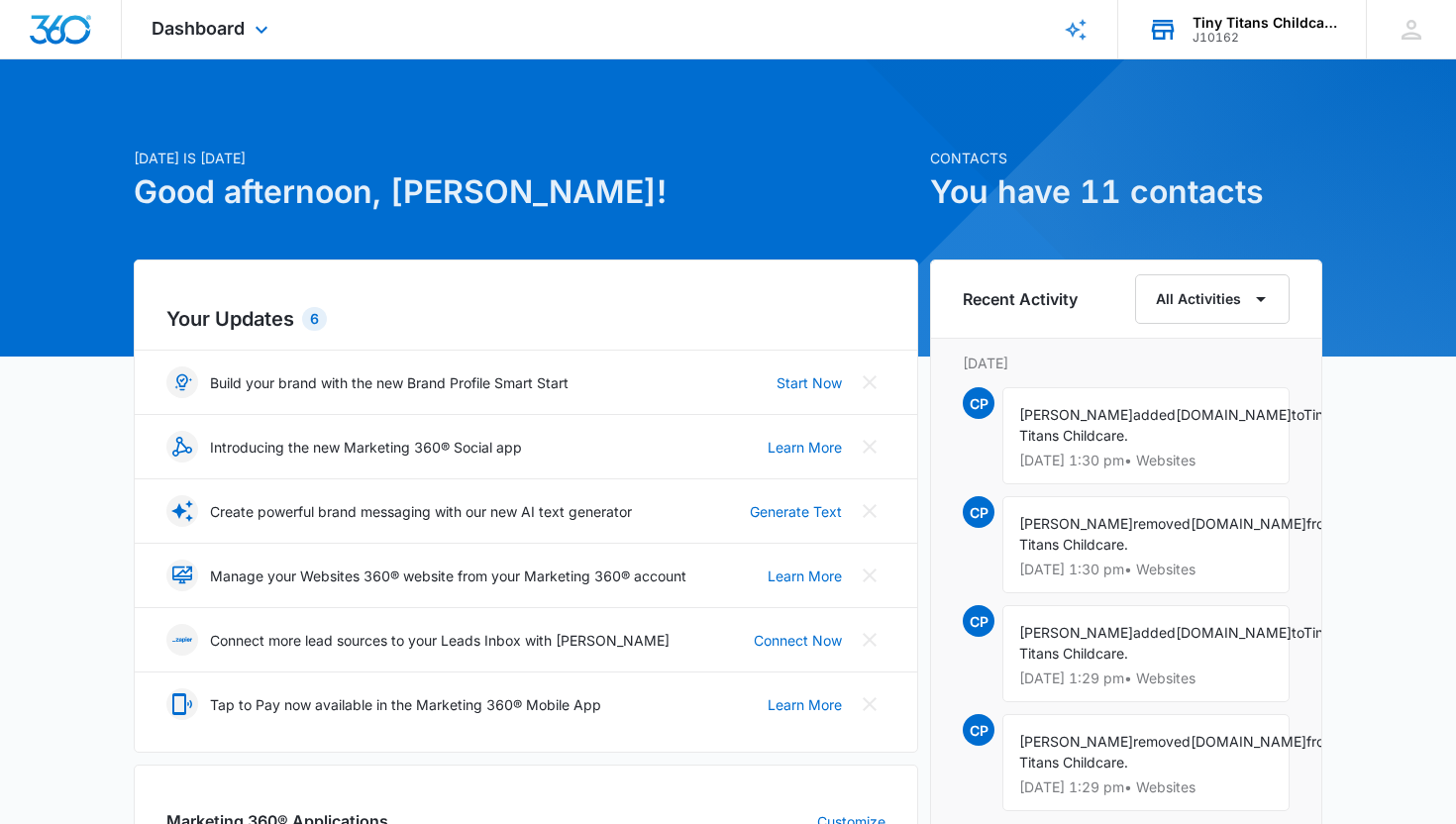 click on "J10162" at bounding box center [1265, 38] 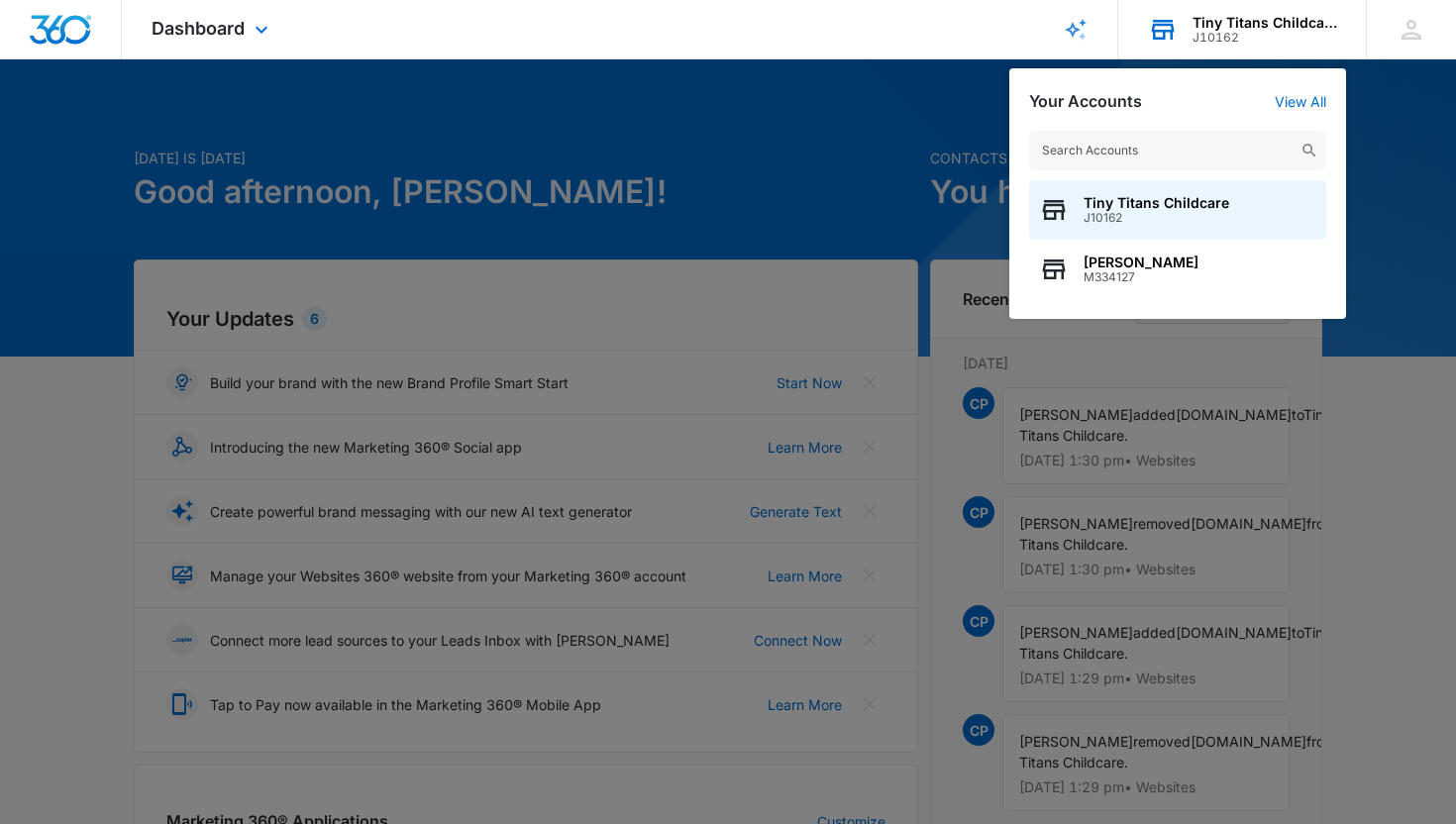 click on "J10162" at bounding box center (1265, 38) 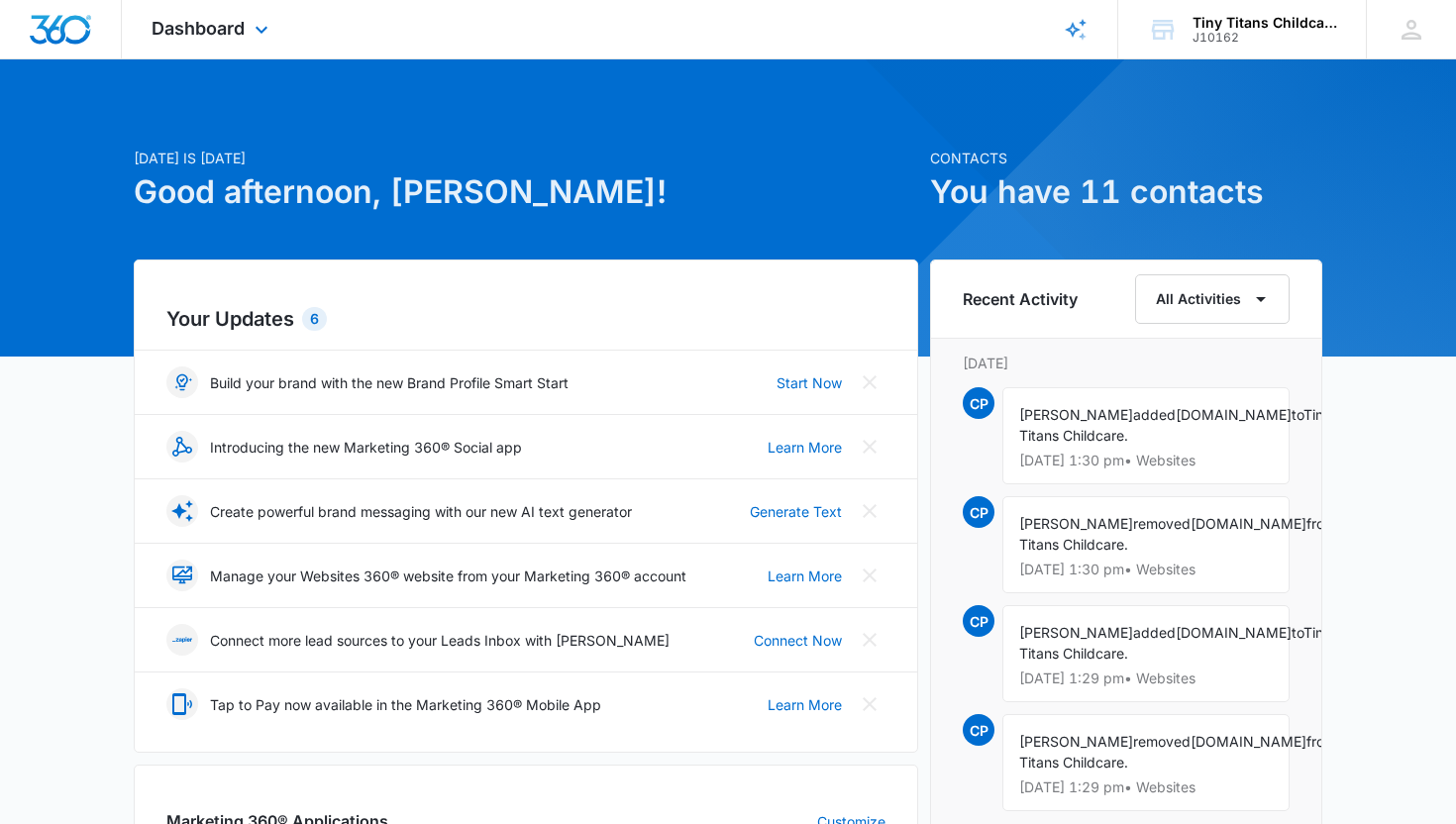 click on "Dashboard Apps Websites Forms CRM Email Social Shop Scheduling Payments POS Content Ads Intelligence Files Brand Settings" at bounding box center [212, 29] 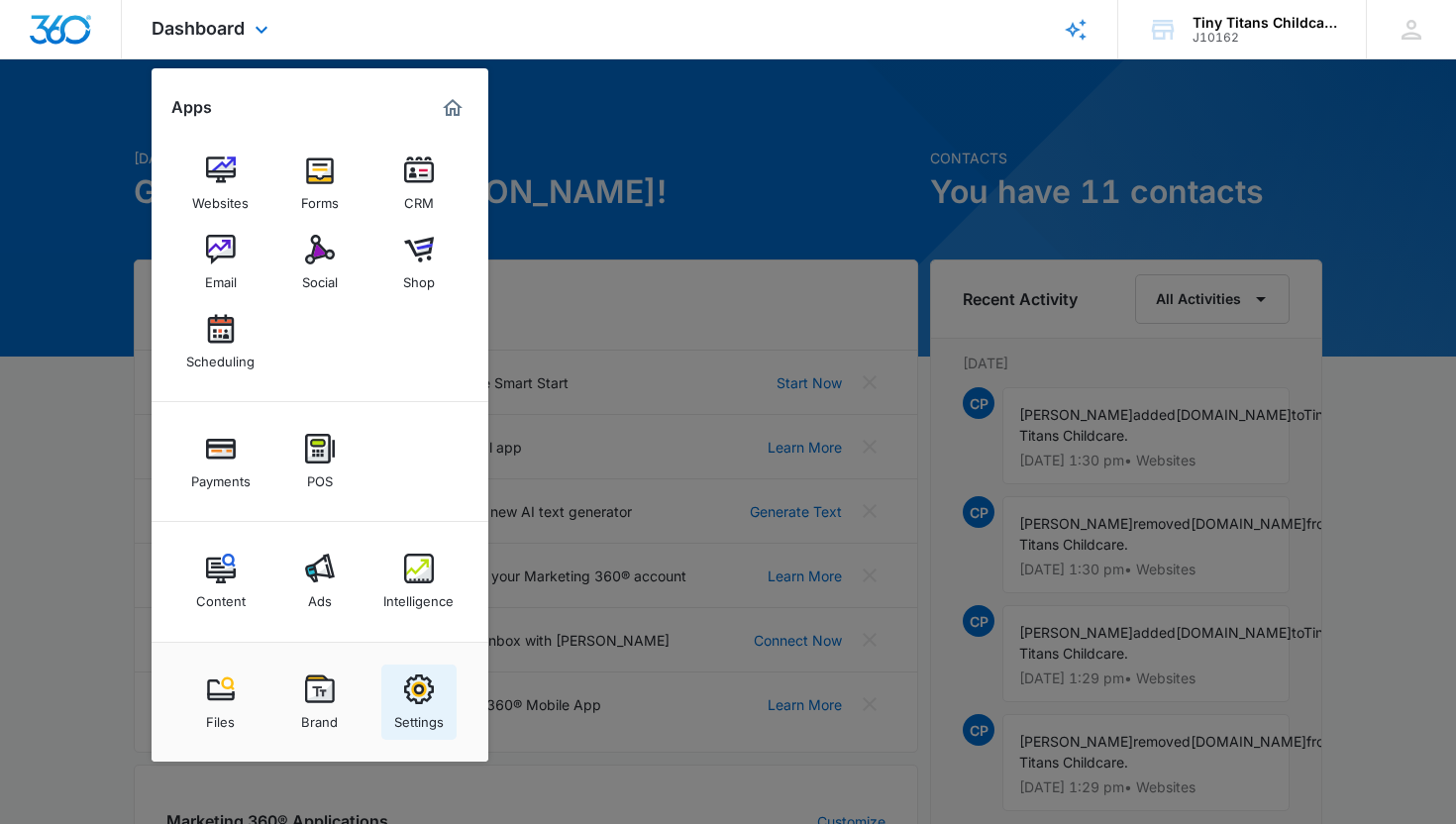 click at bounding box center [419, 689] 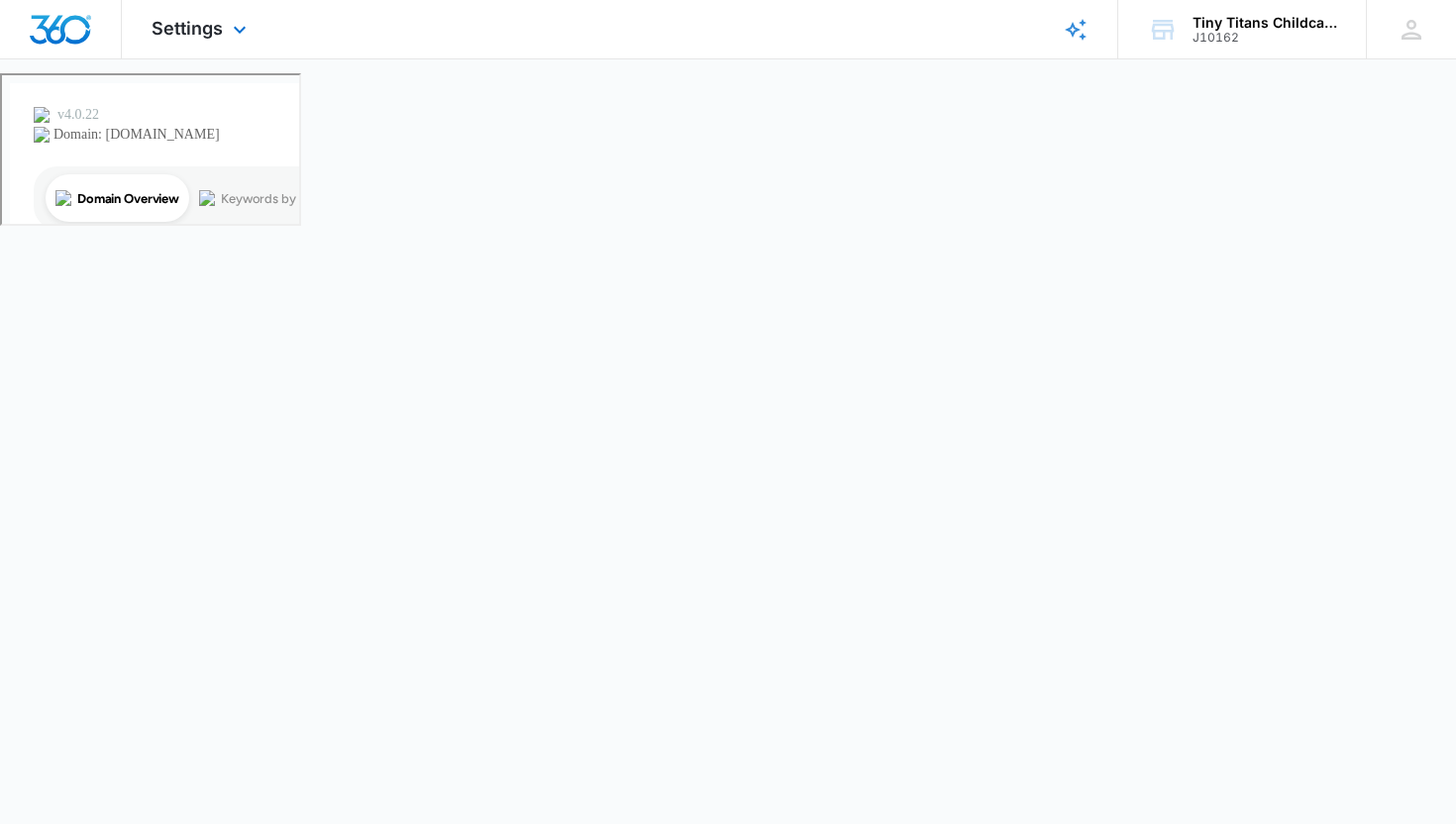 select on "US" 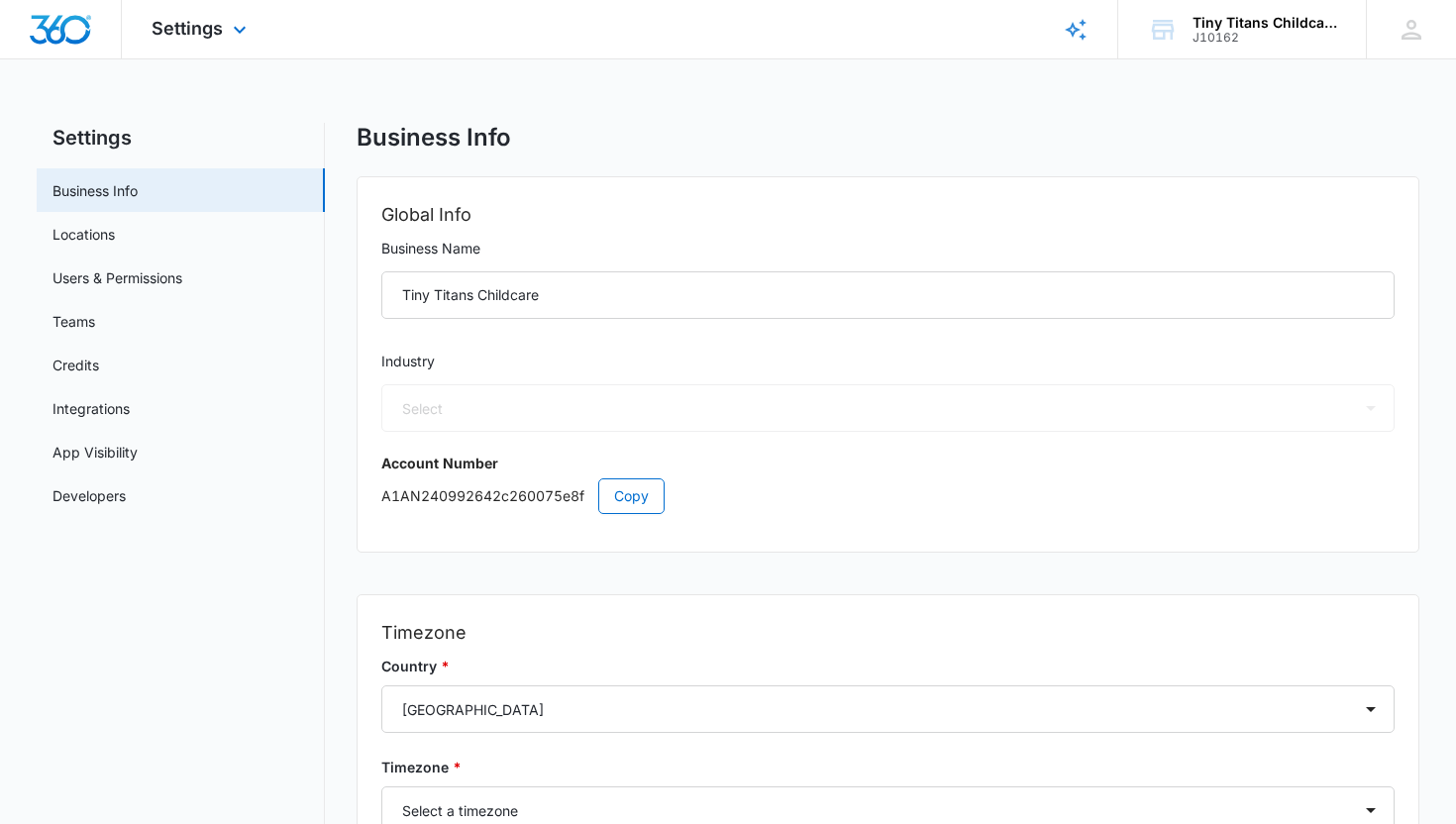 select on "26" 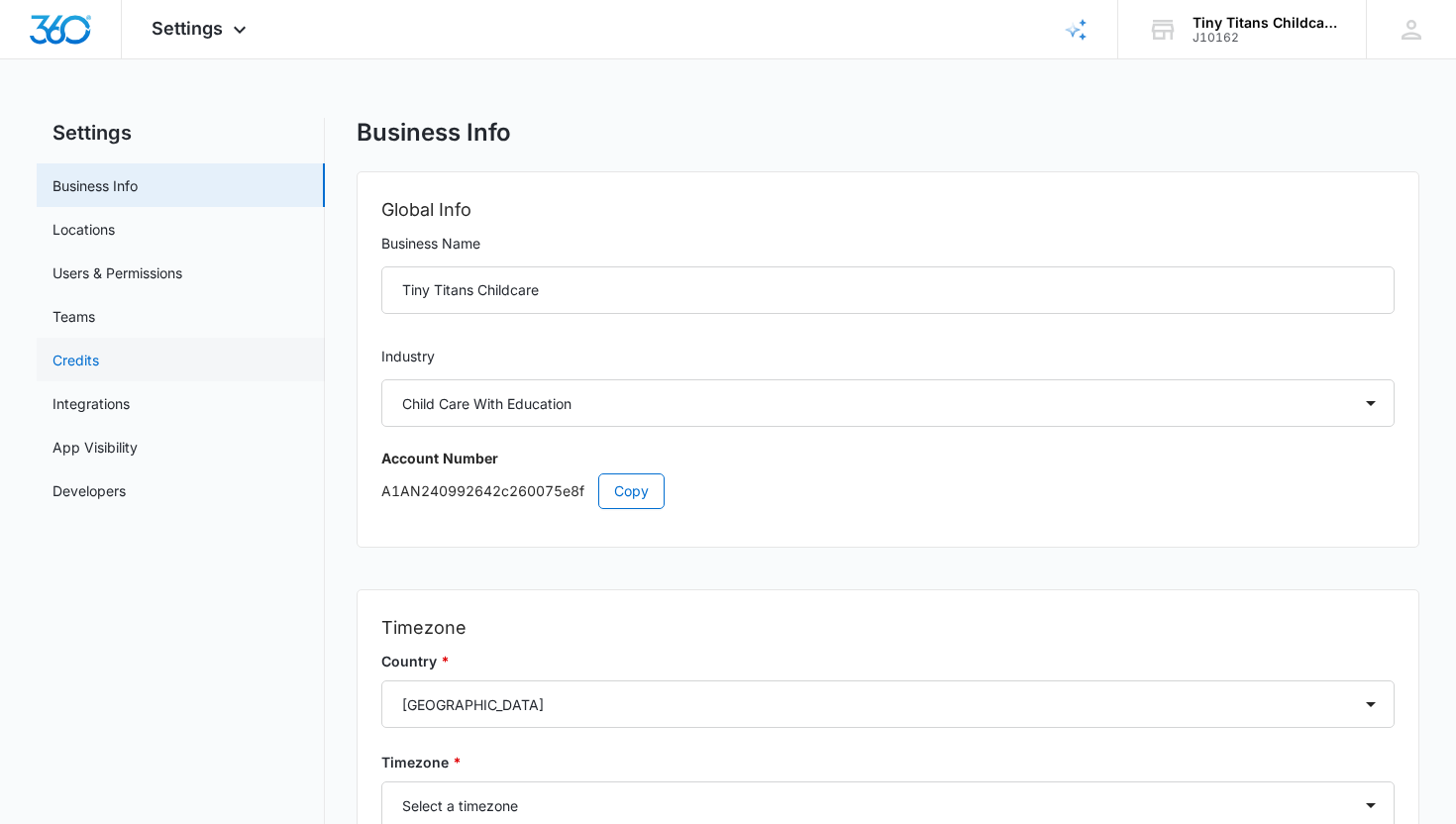 scroll, scrollTop: 0, scrollLeft: 0, axis: both 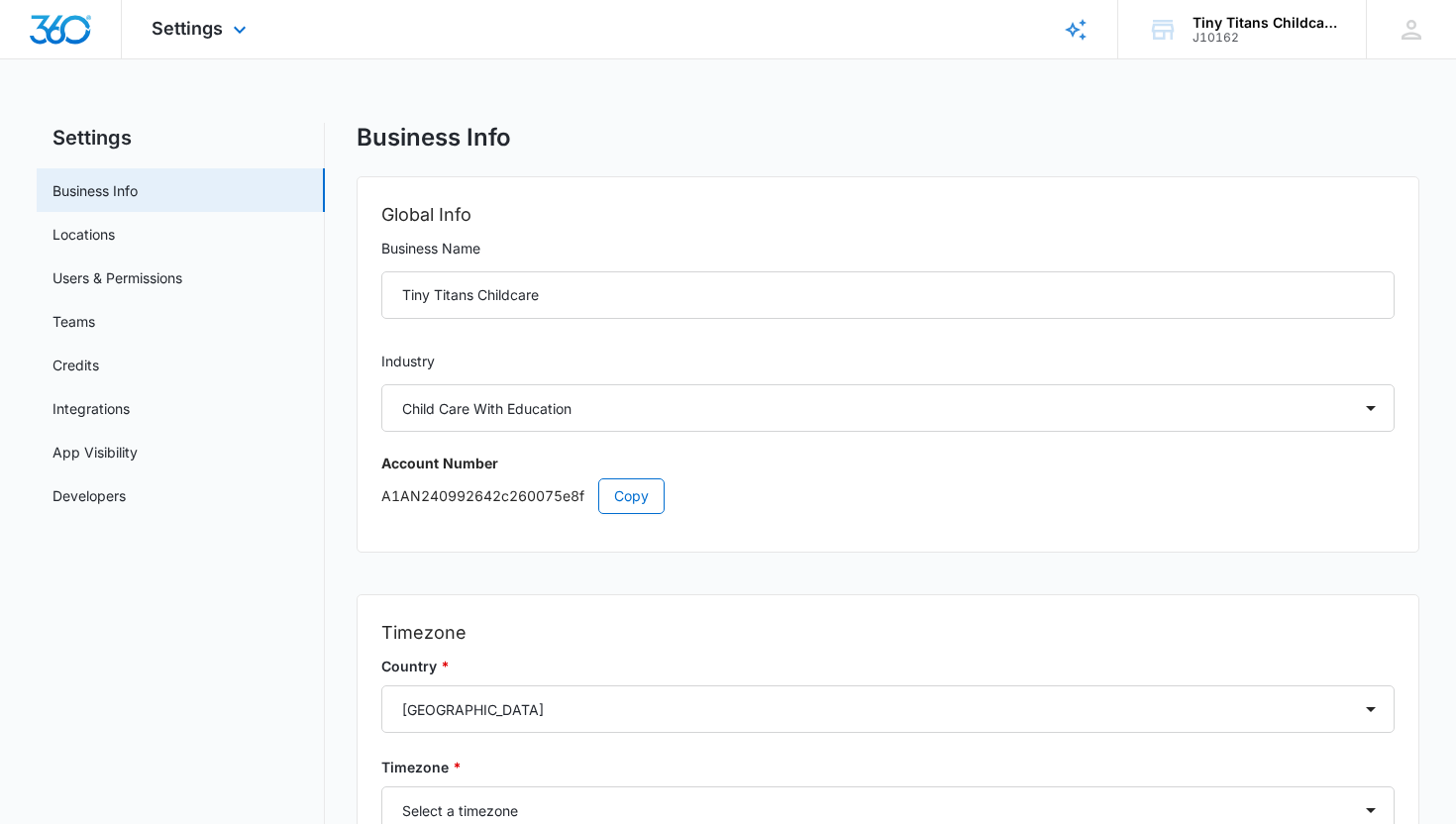click on "Settings Apps Websites Forms CRM Email Social Shop Scheduling Payments POS Content Ads Intelligence Files Brand Settings" at bounding box center (201, 29) 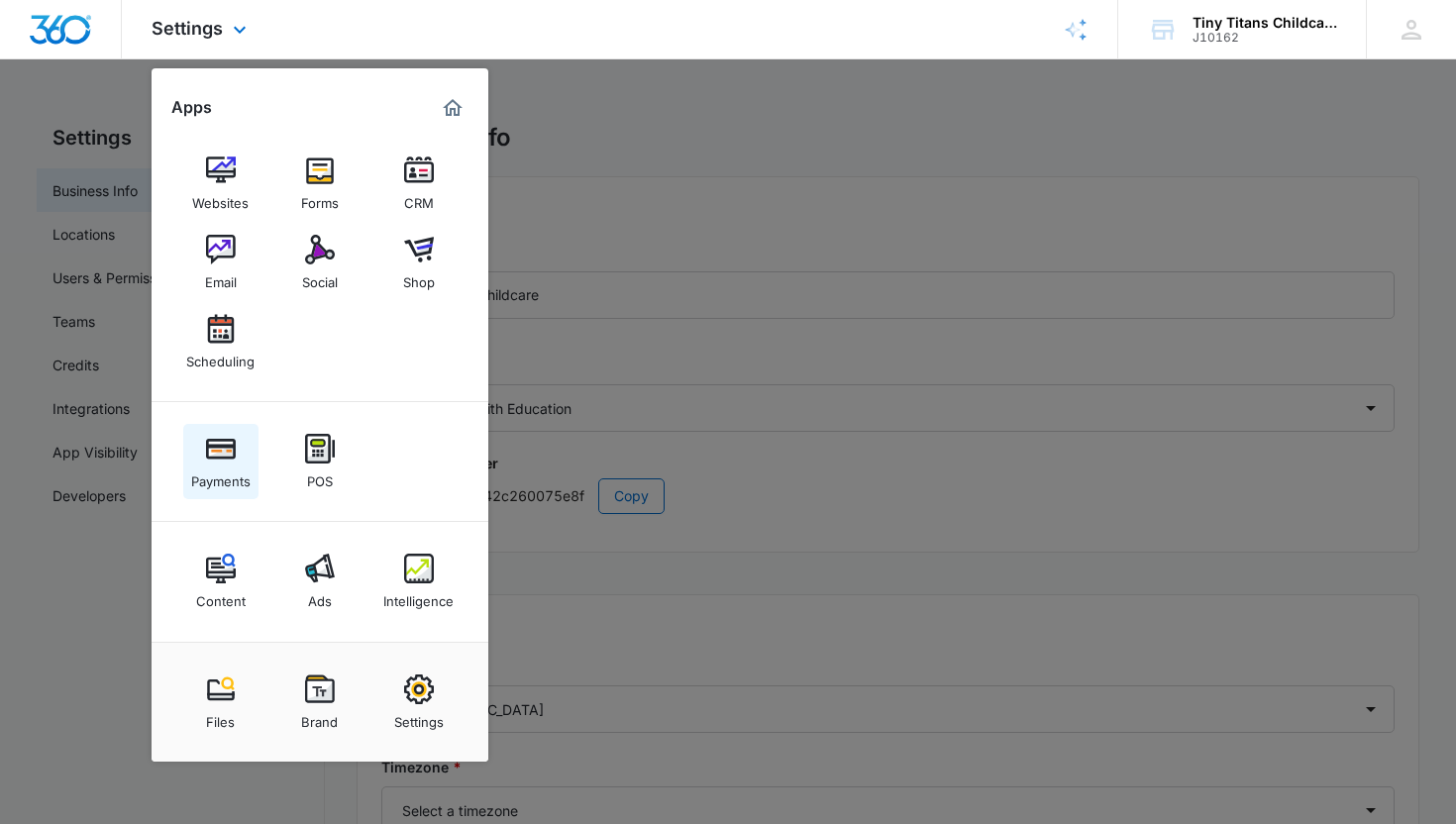 click on "Payments" at bounding box center (221, 476) 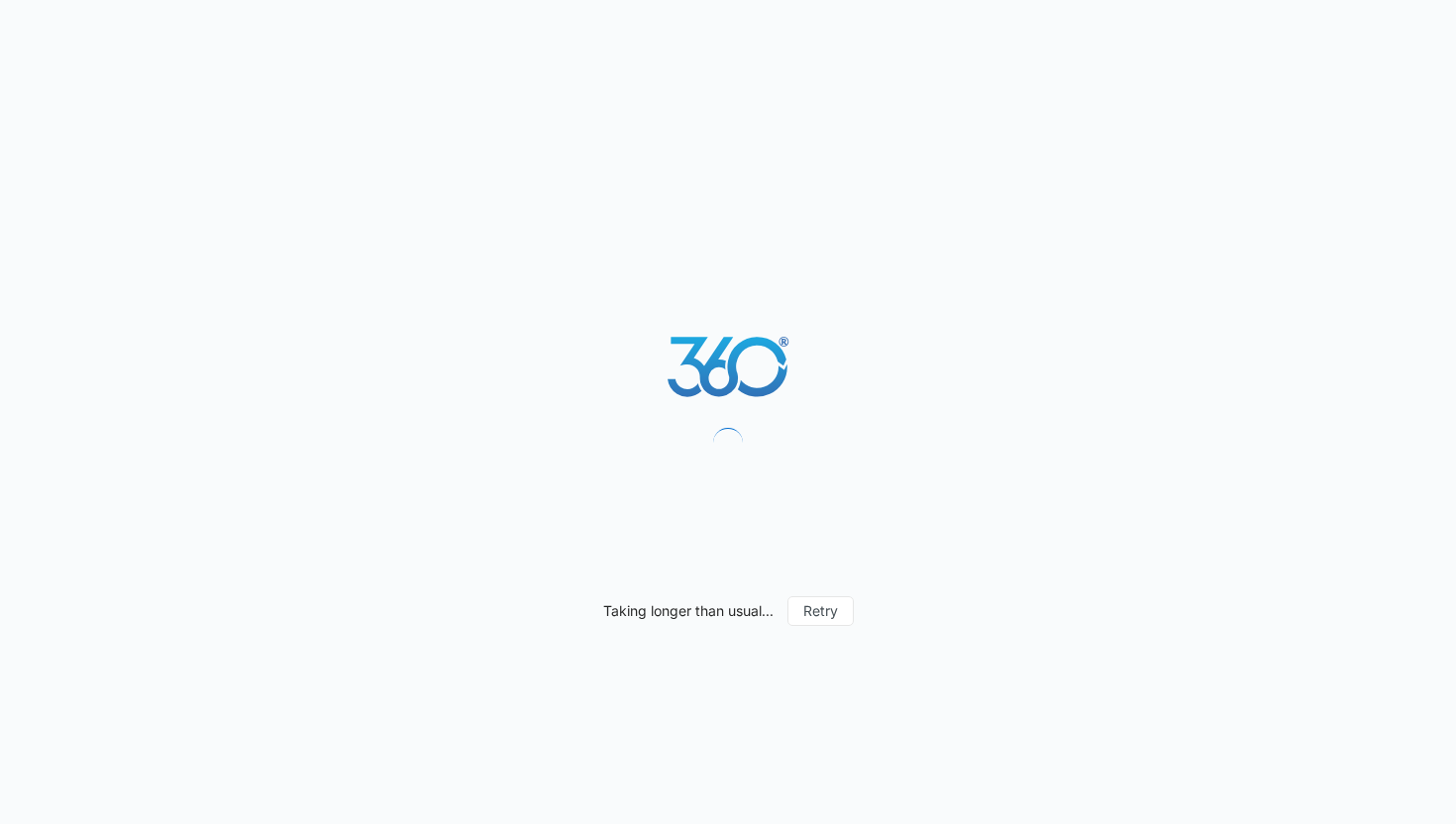 scroll, scrollTop: 0, scrollLeft: 0, axis: both 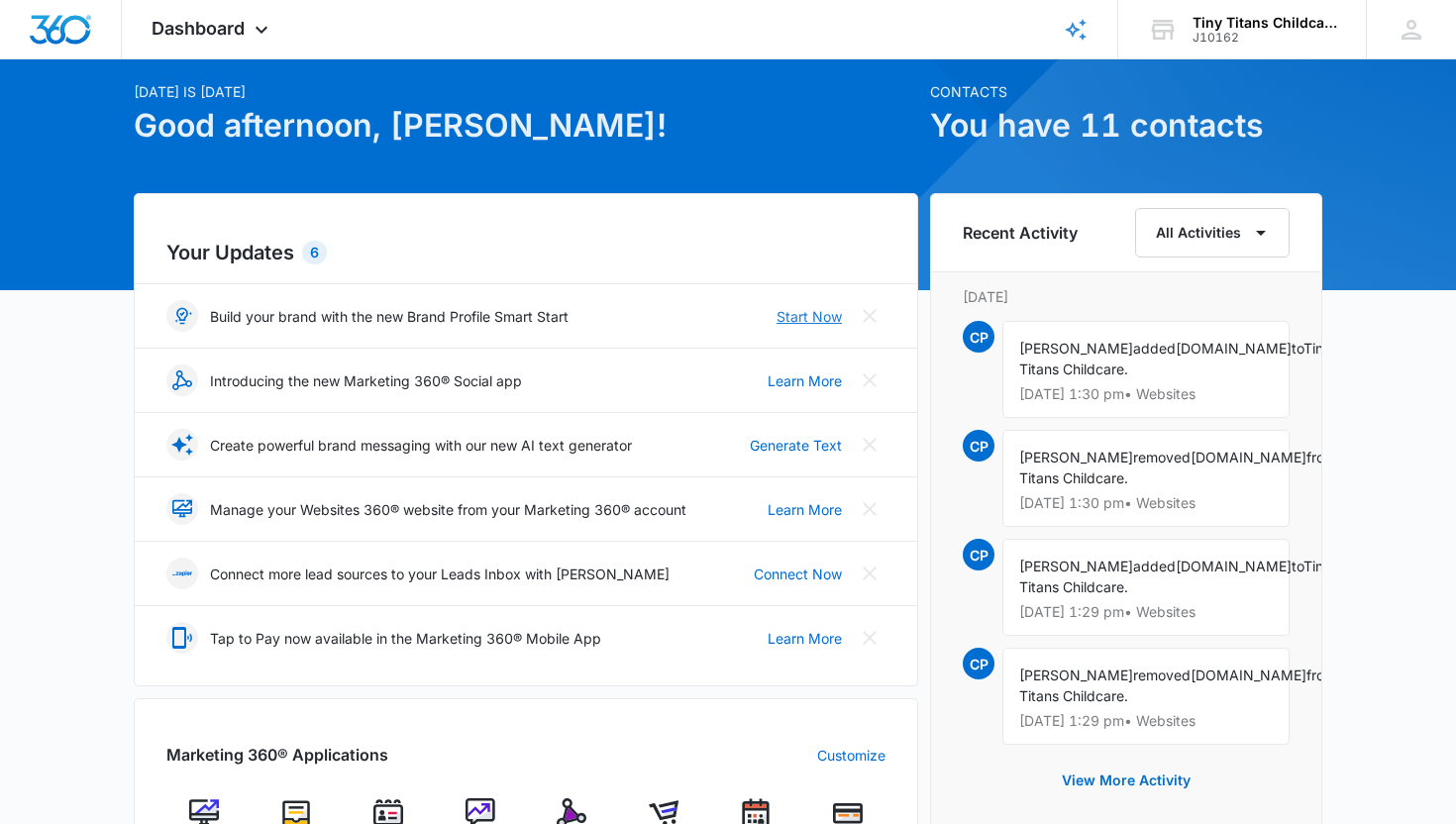 click on "Start Now" at bounding box center [809, 316] 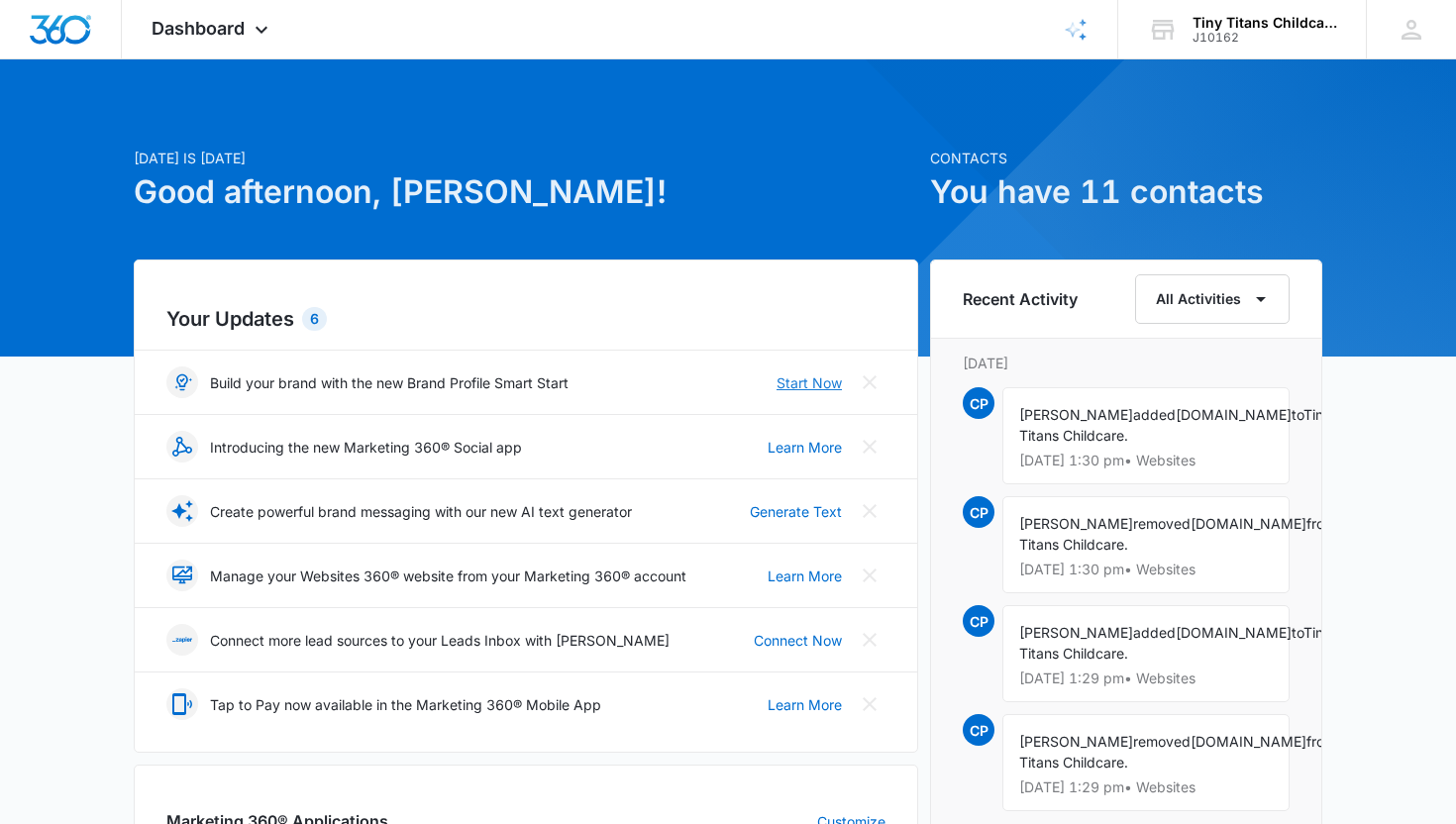 scroll, scrollTop: 0, scrollLeft: 0, axis: both 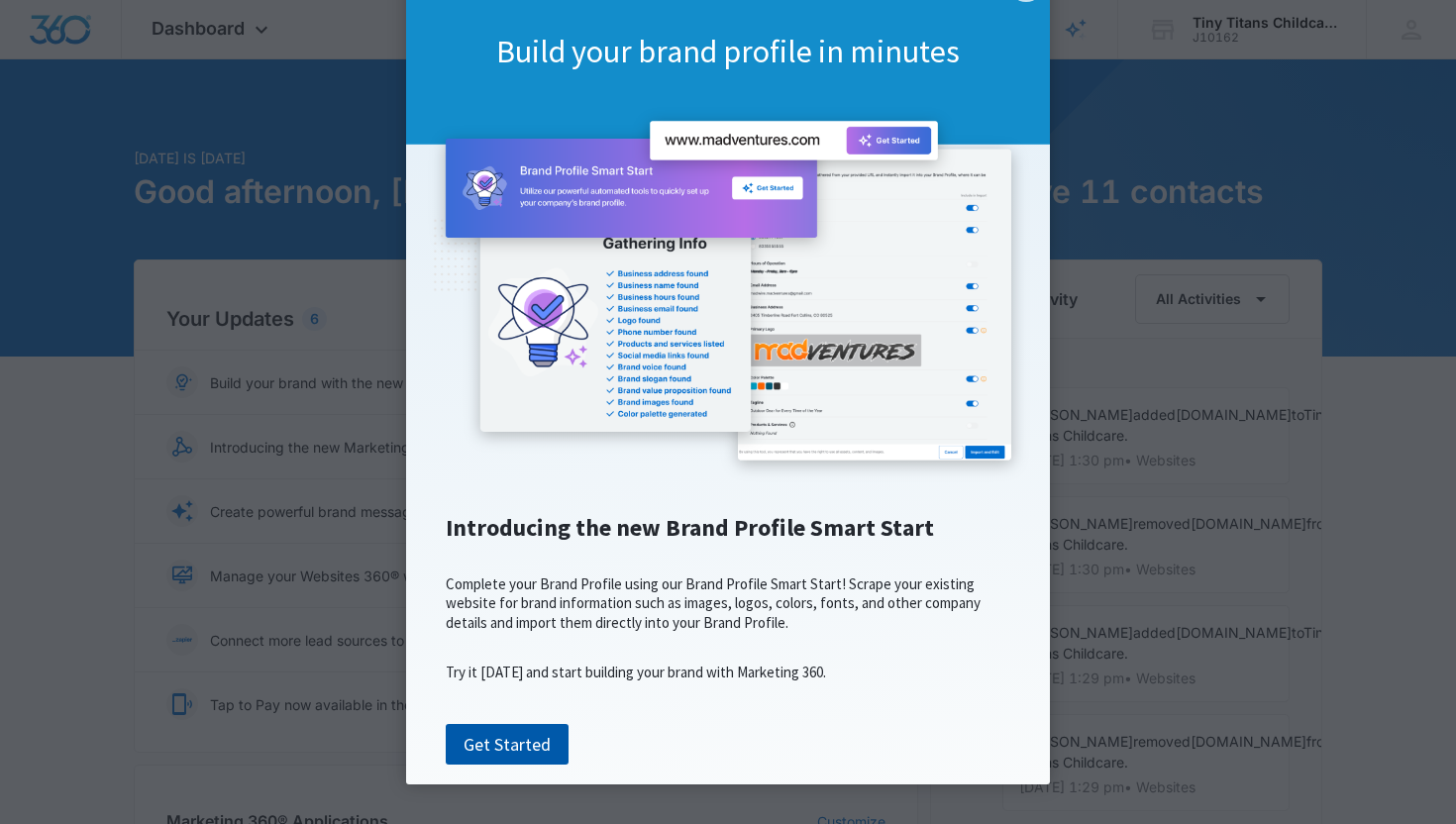 click on "Get Started" at bounding box center (507, 745) 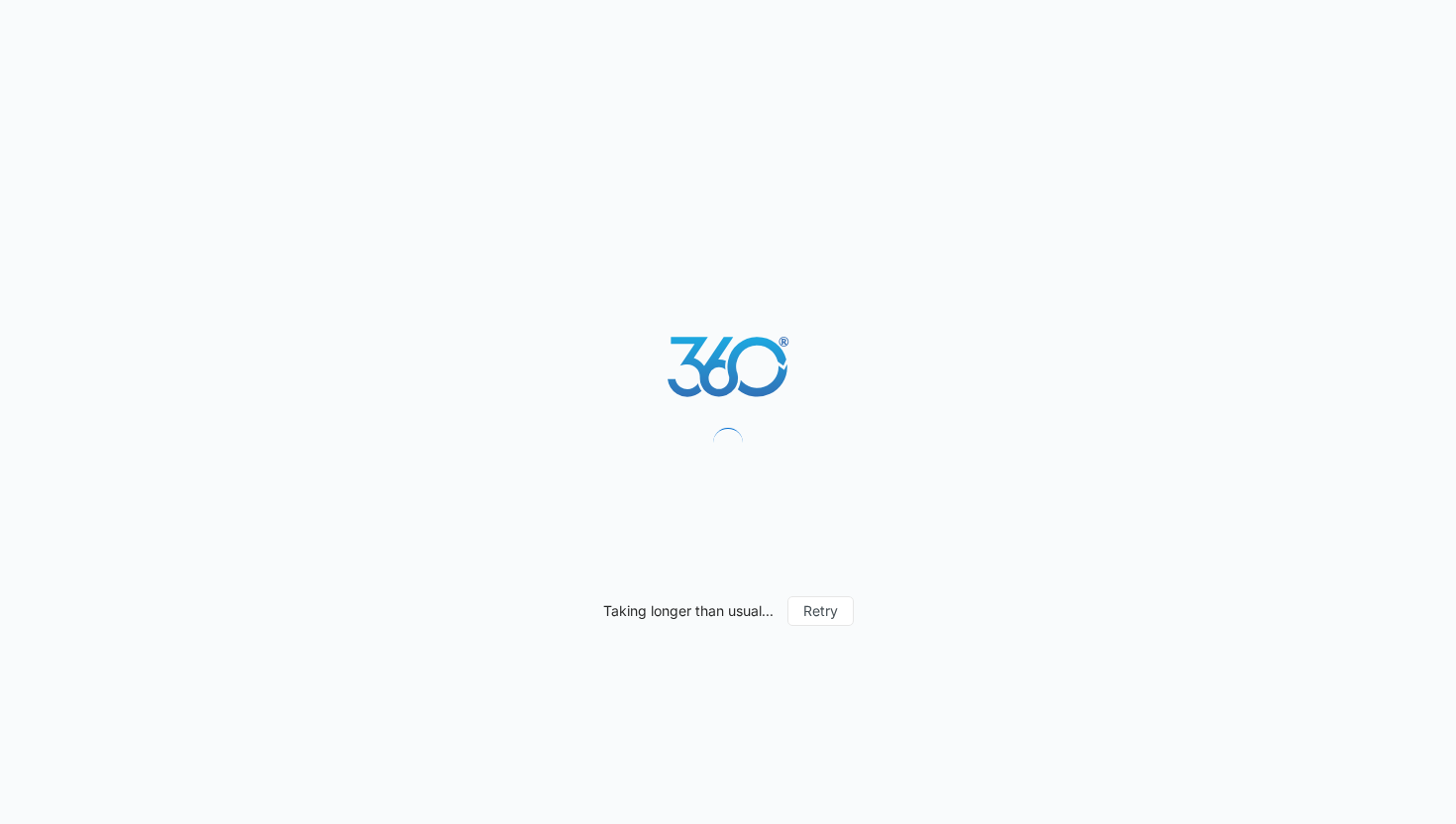 scroll, scrollTop: 0, scrollLeft: 0, axis: both 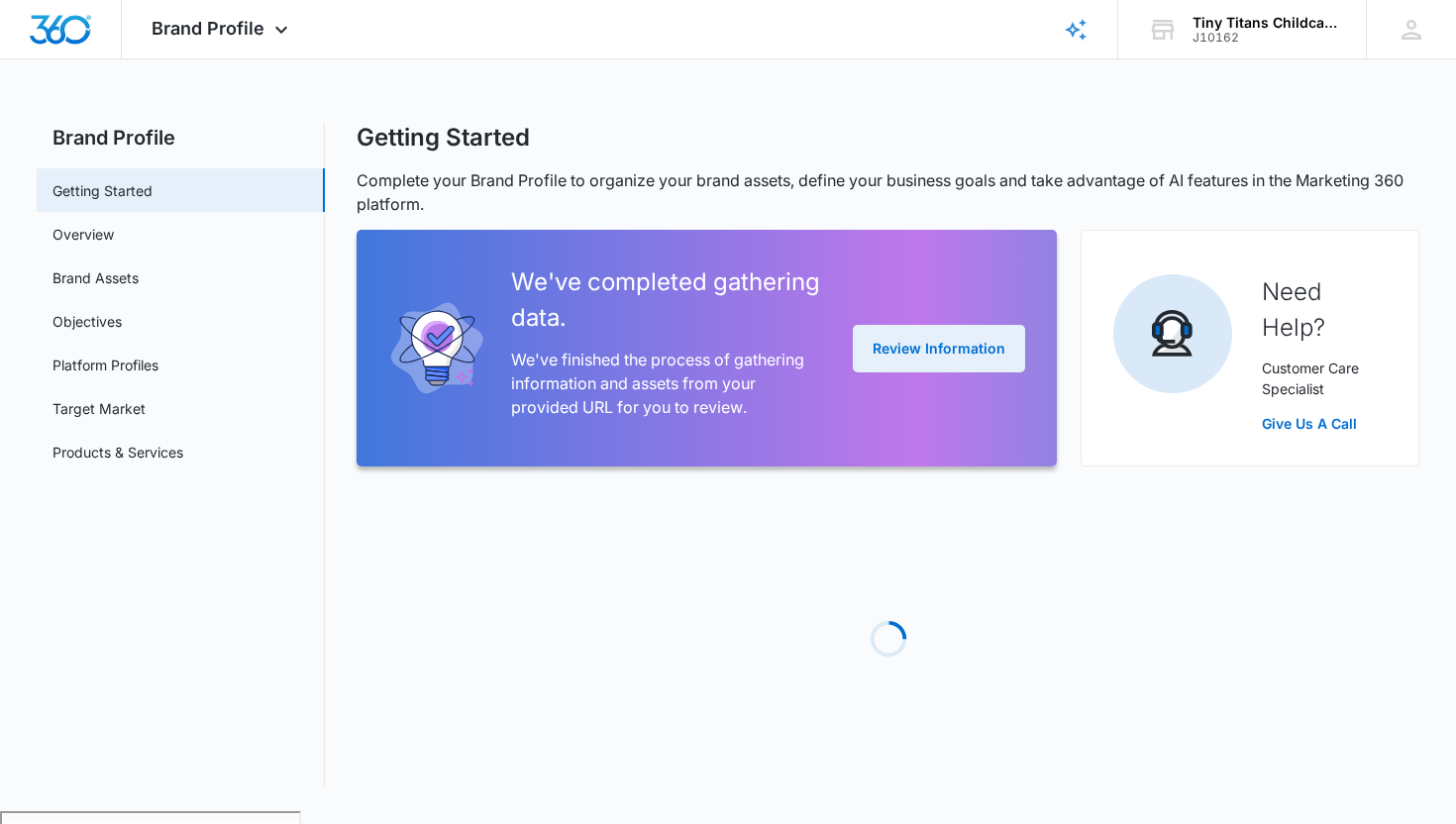 click on "Review Information" at bounding box center [939, 349] 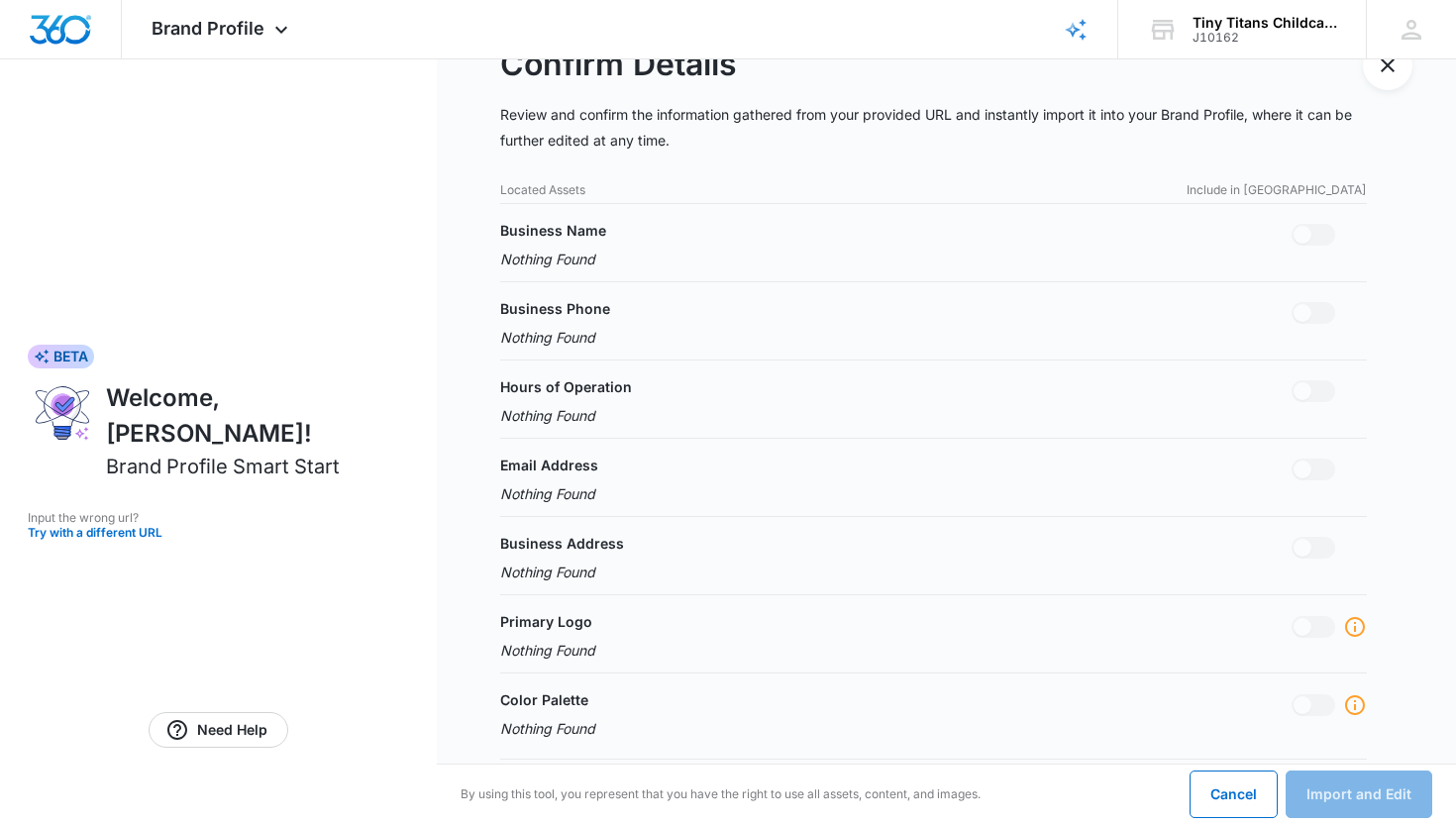 scroll, scrollTop: 0, scrollLeft: 0, axis: both 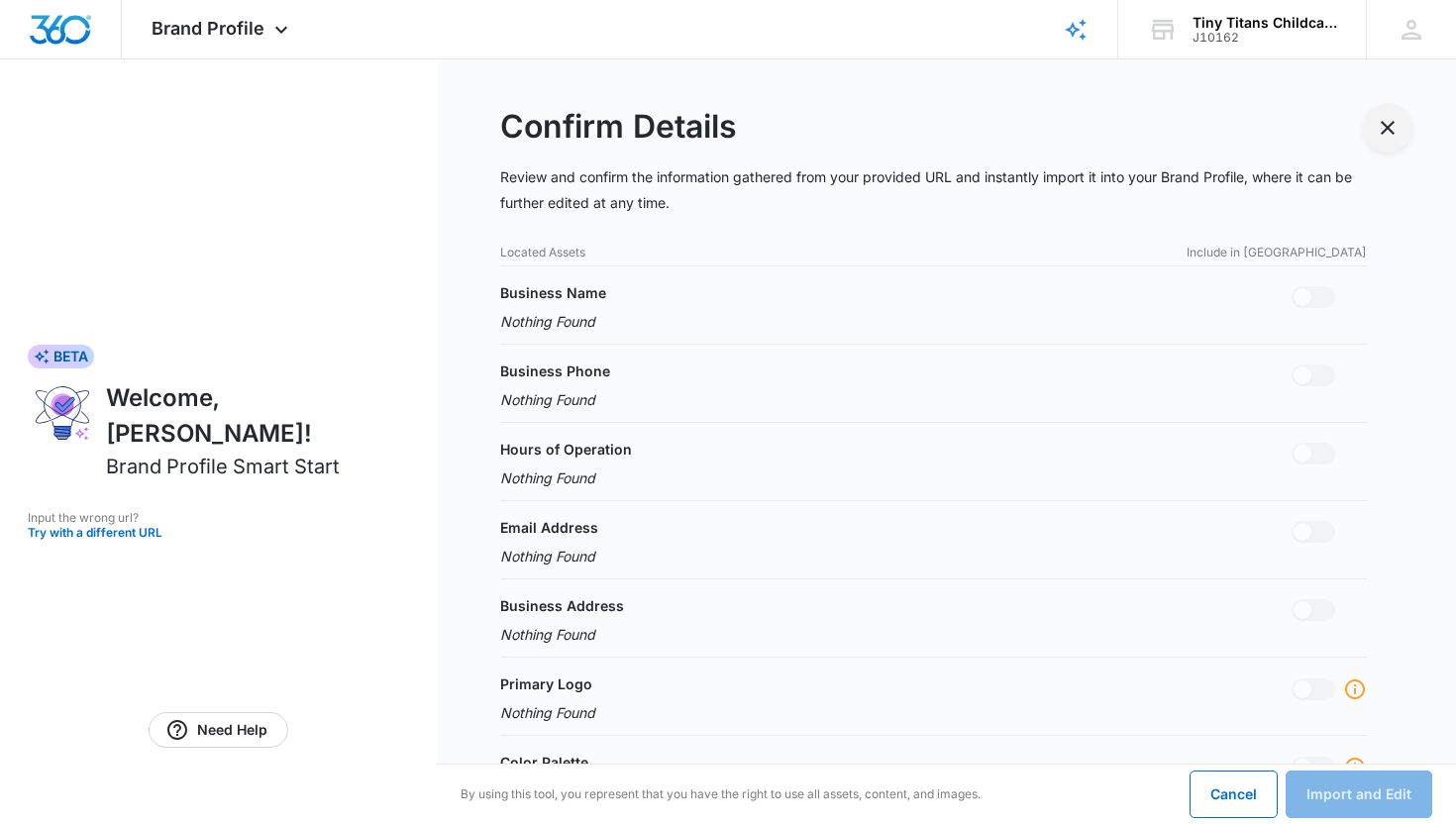 click at bounding box center [1388, 128] 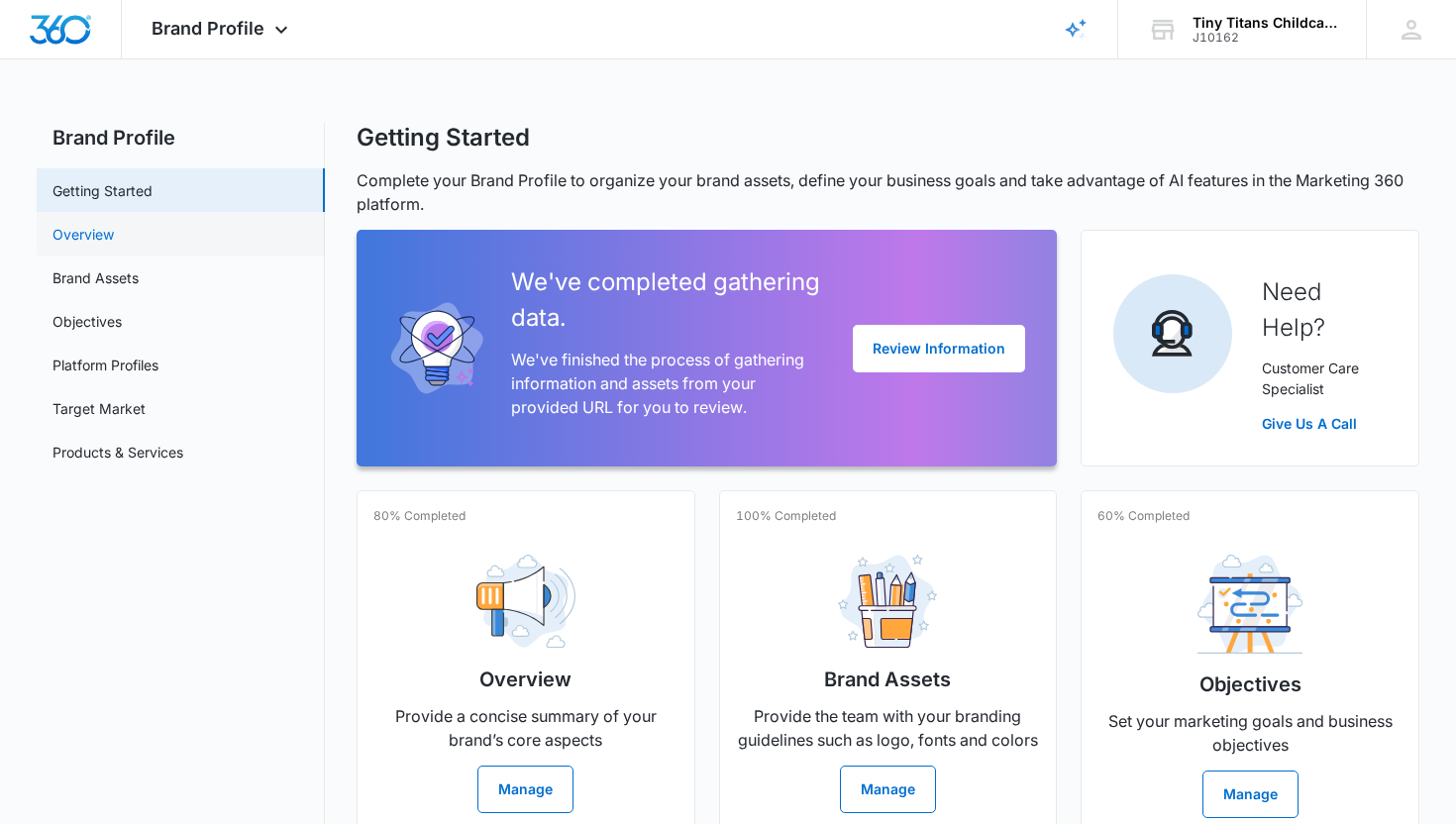 click on "Overview" at bounding box center [83, 234] 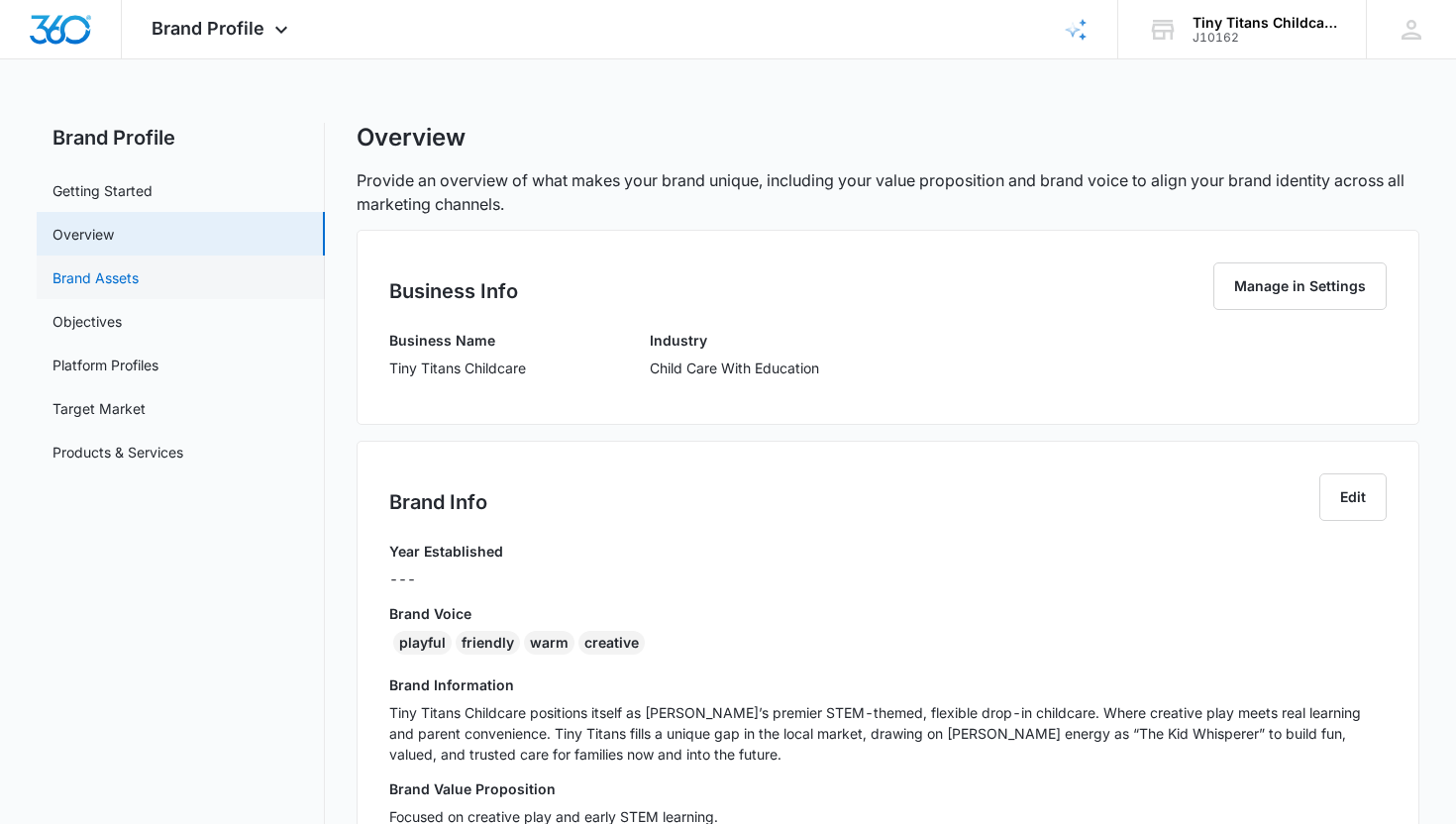 click on "Brand Assets" at bounding box center (95, 277) 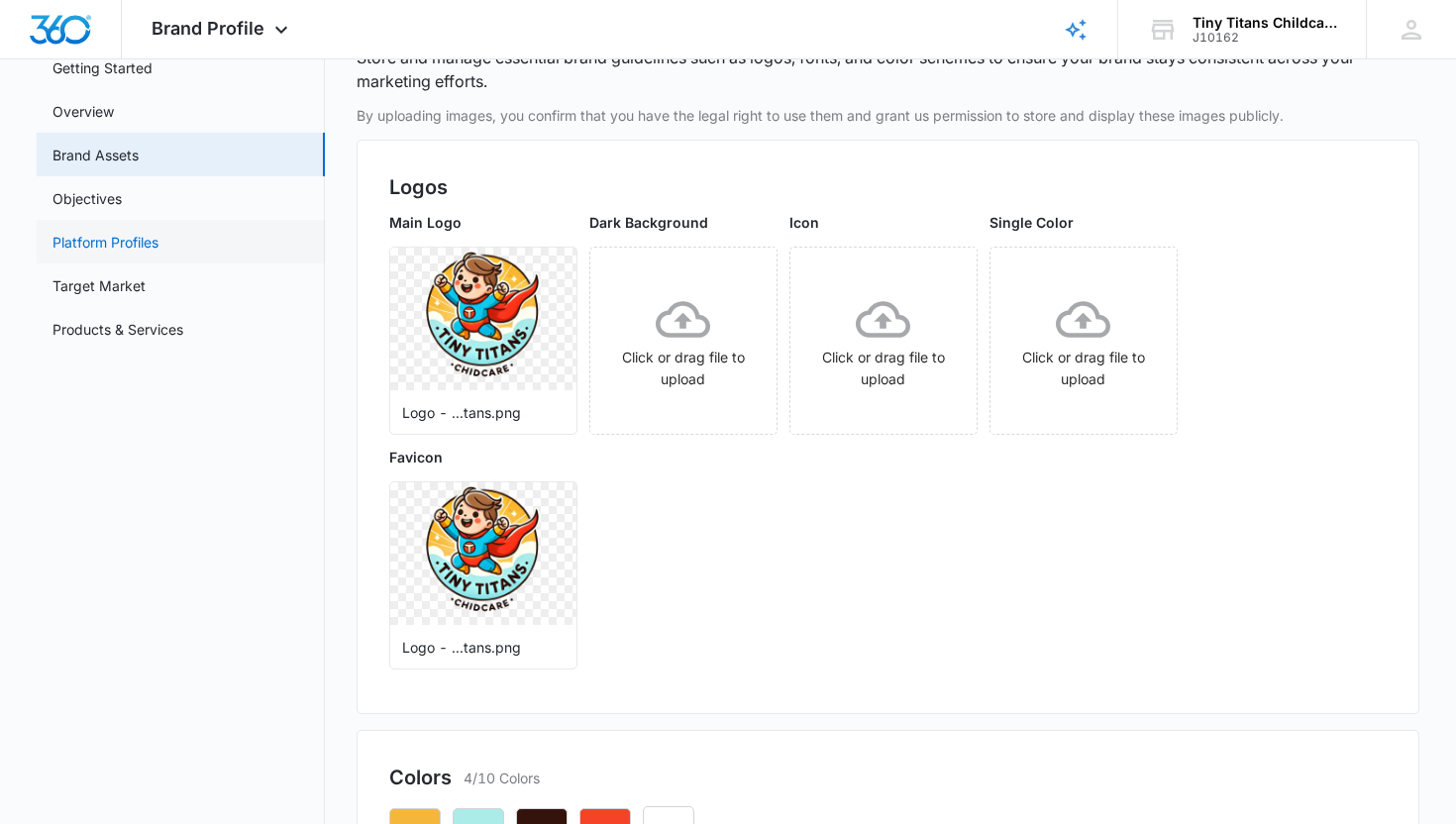 scroll, scrollTop: 118, scrollLeft: 0, axis: vertical 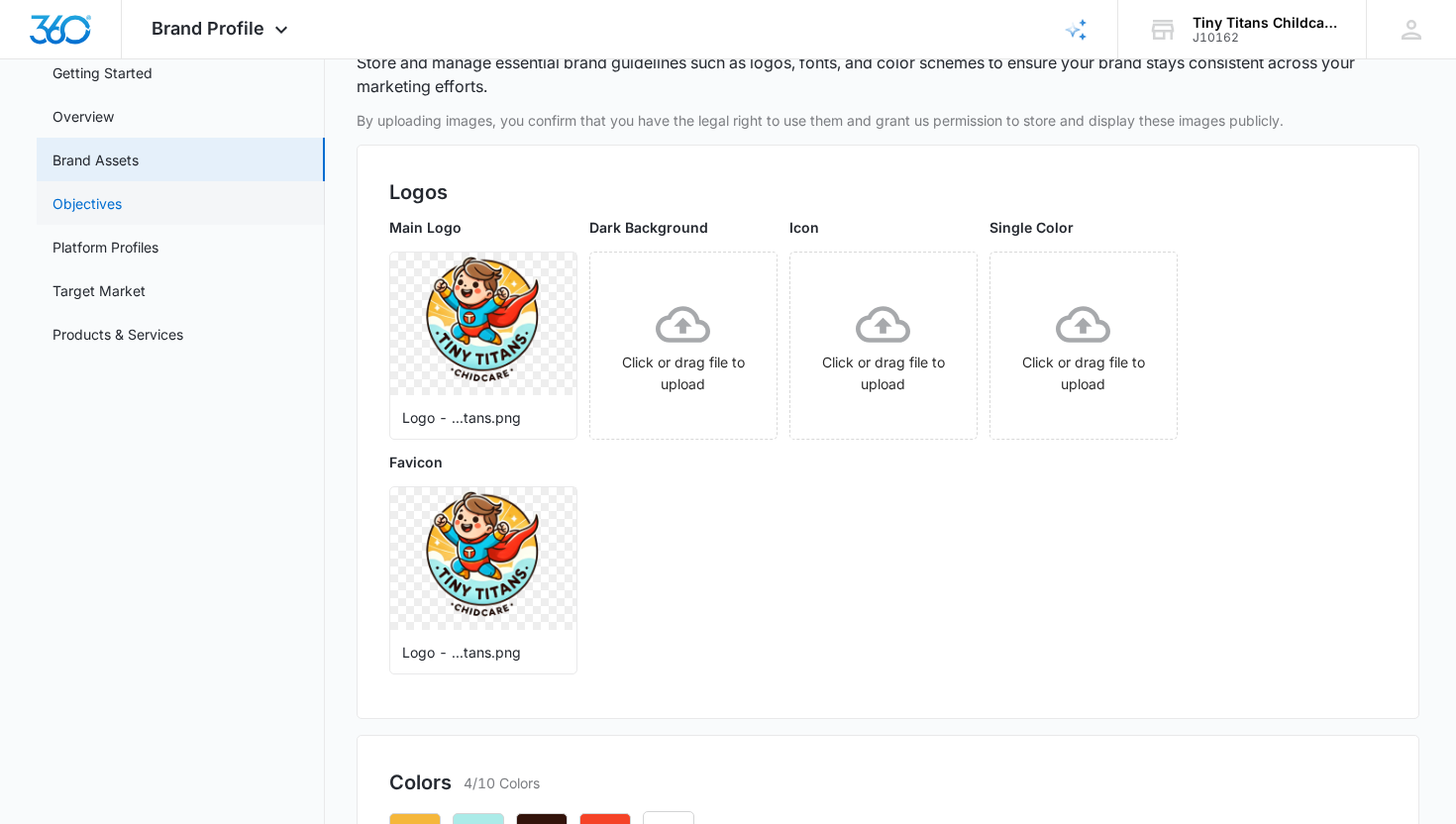 click on "Objectives" at bounding box center [87, 203] 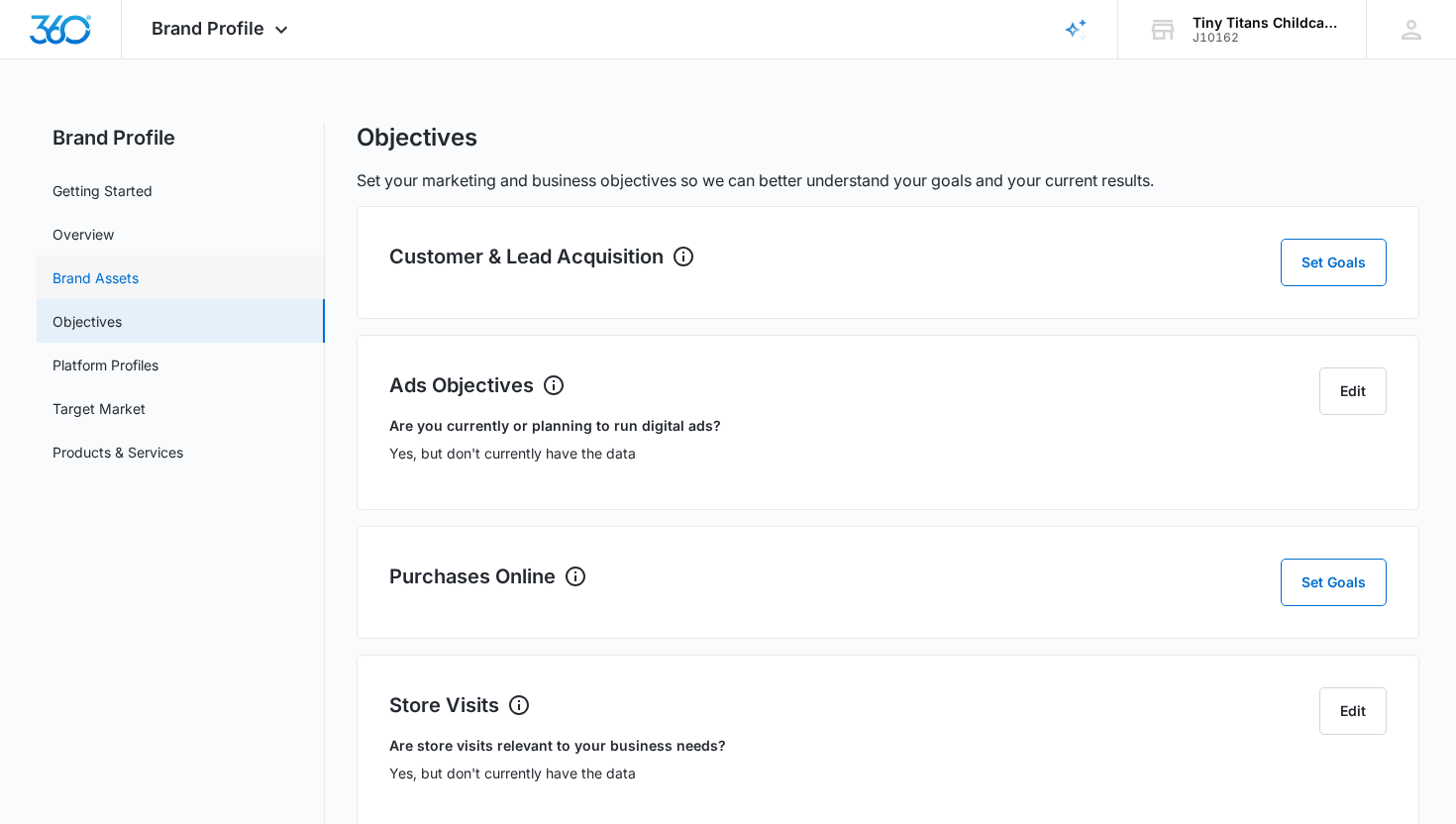 click on "Brand Assets" at bounding box center [95, 277] 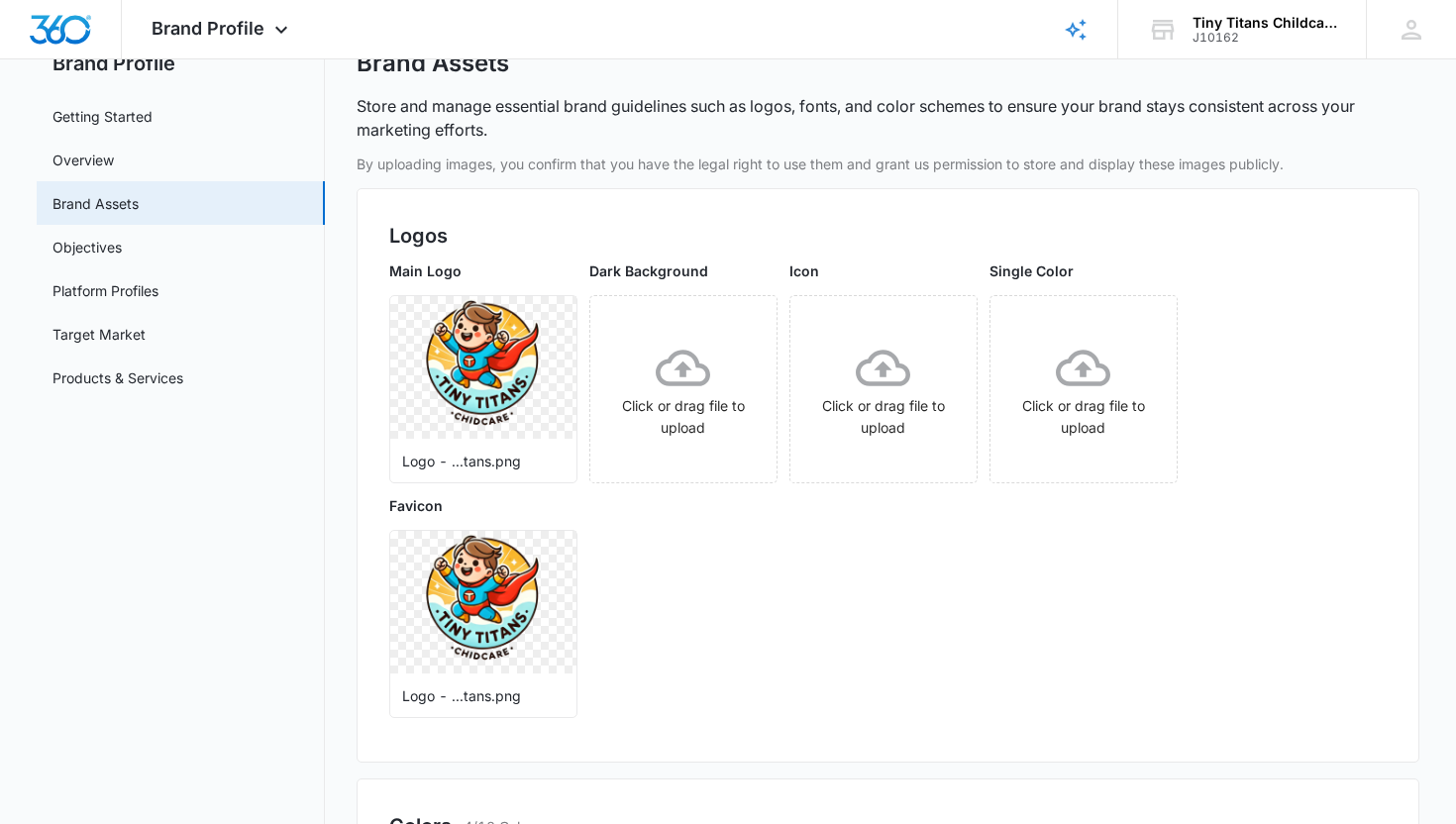 scroll, scrollTop: 0, scrollLeft: 0, axis: both 